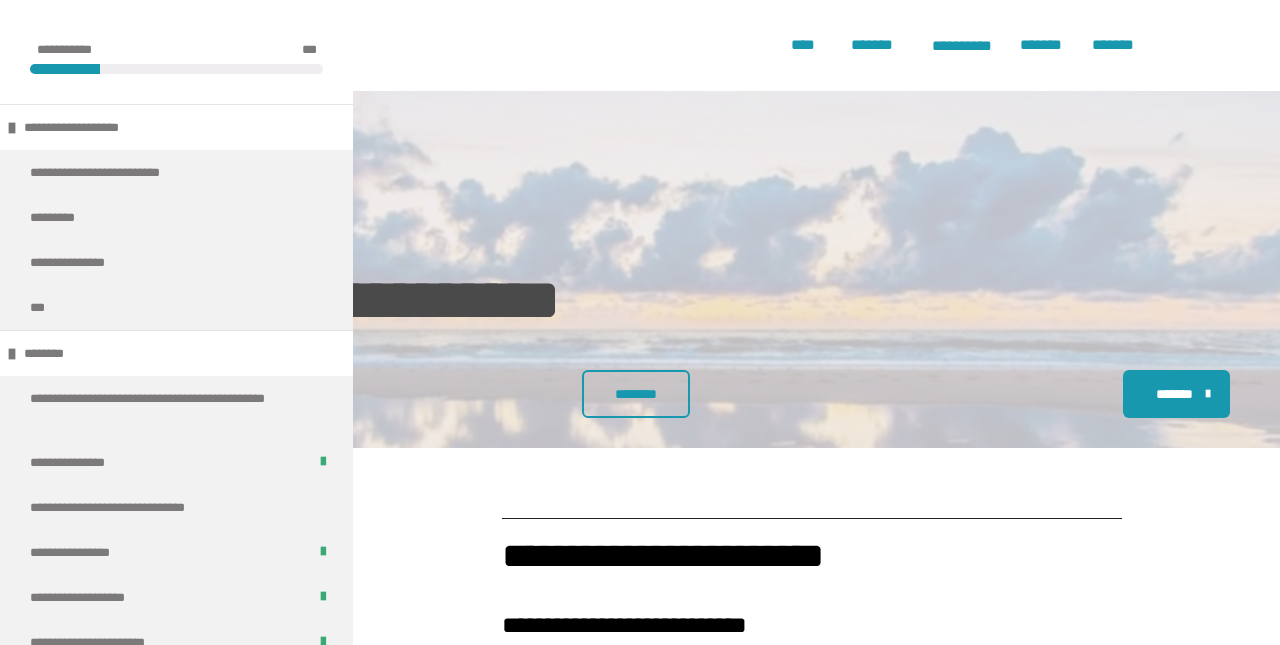 scroll, scrollTop: 1275, scrollLeft: 0, axis: vertical 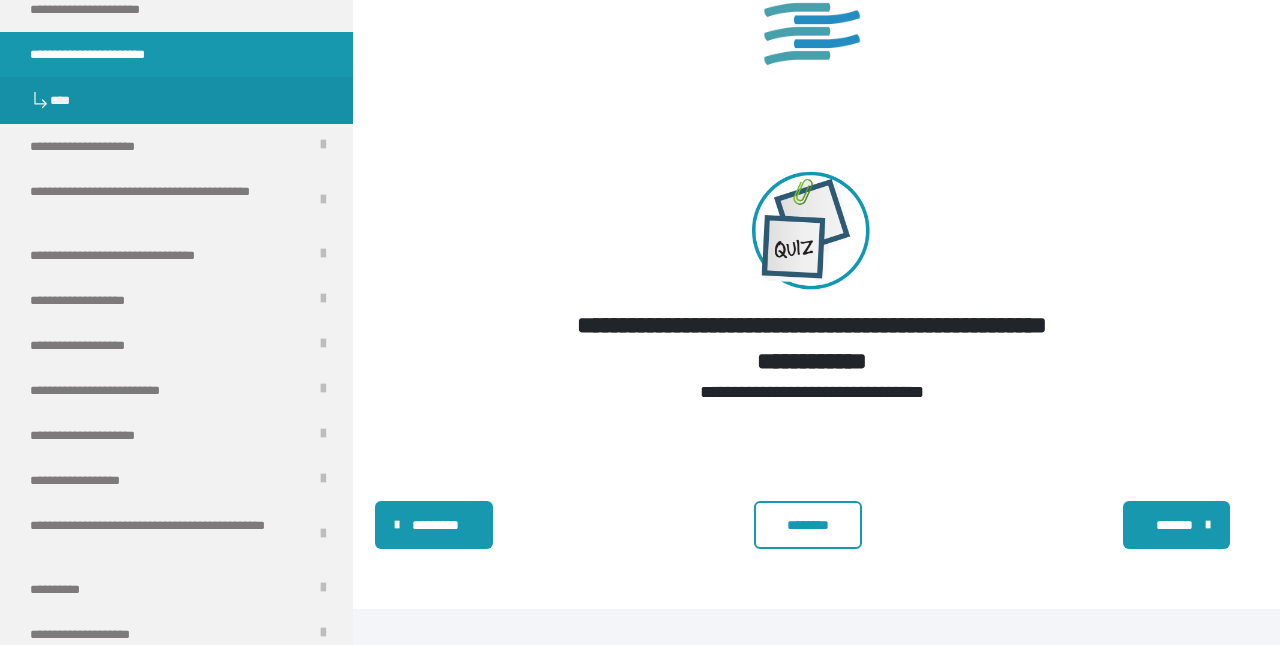 click on "********" at bounding box center [808, 525] 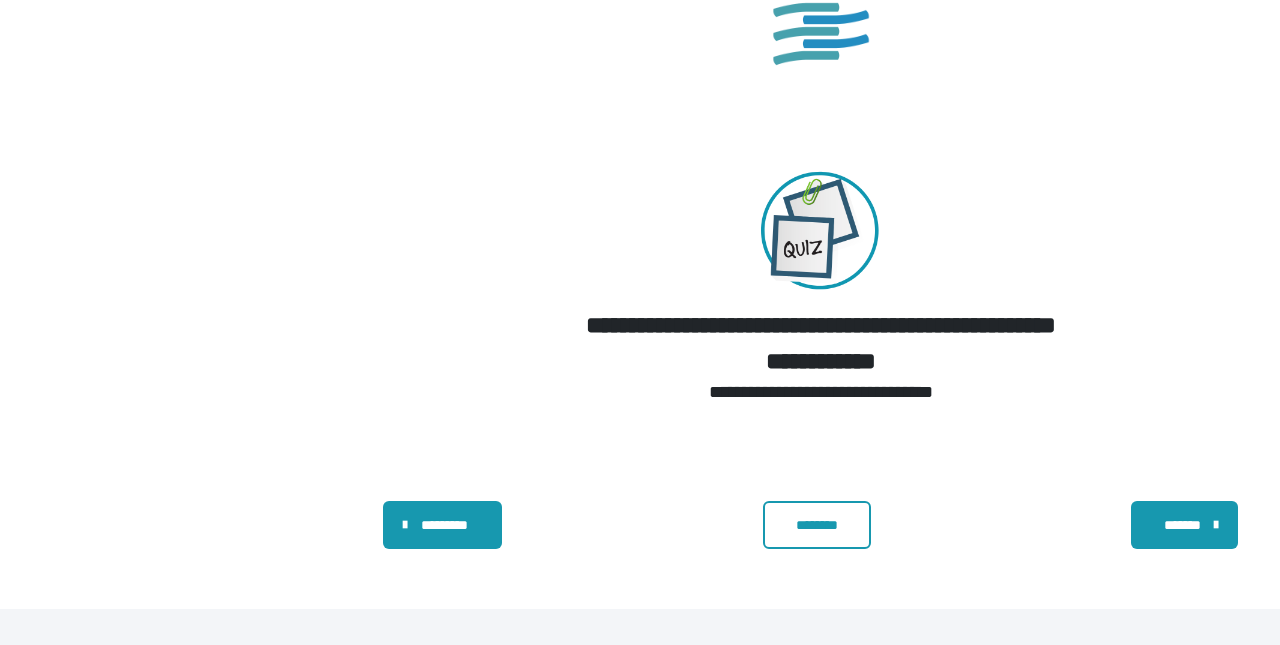 scroll, scrollTop: 0, scrollLeft: 0, axis: both 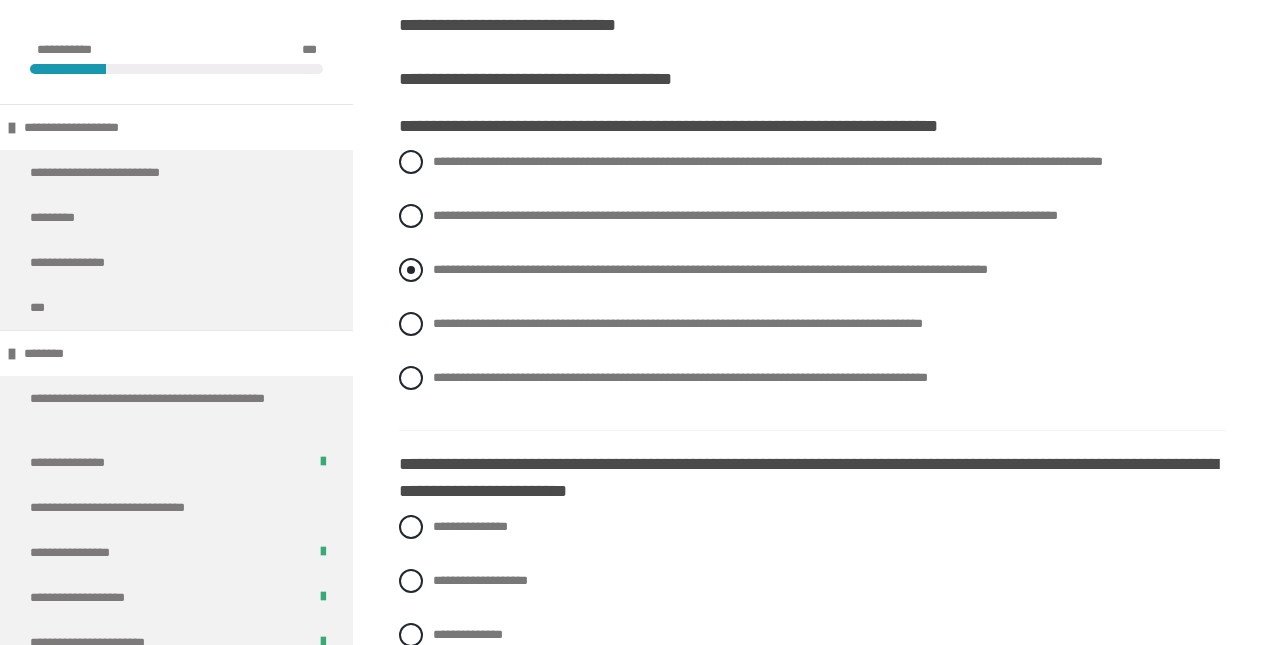 click at bounding box center [411, 270] 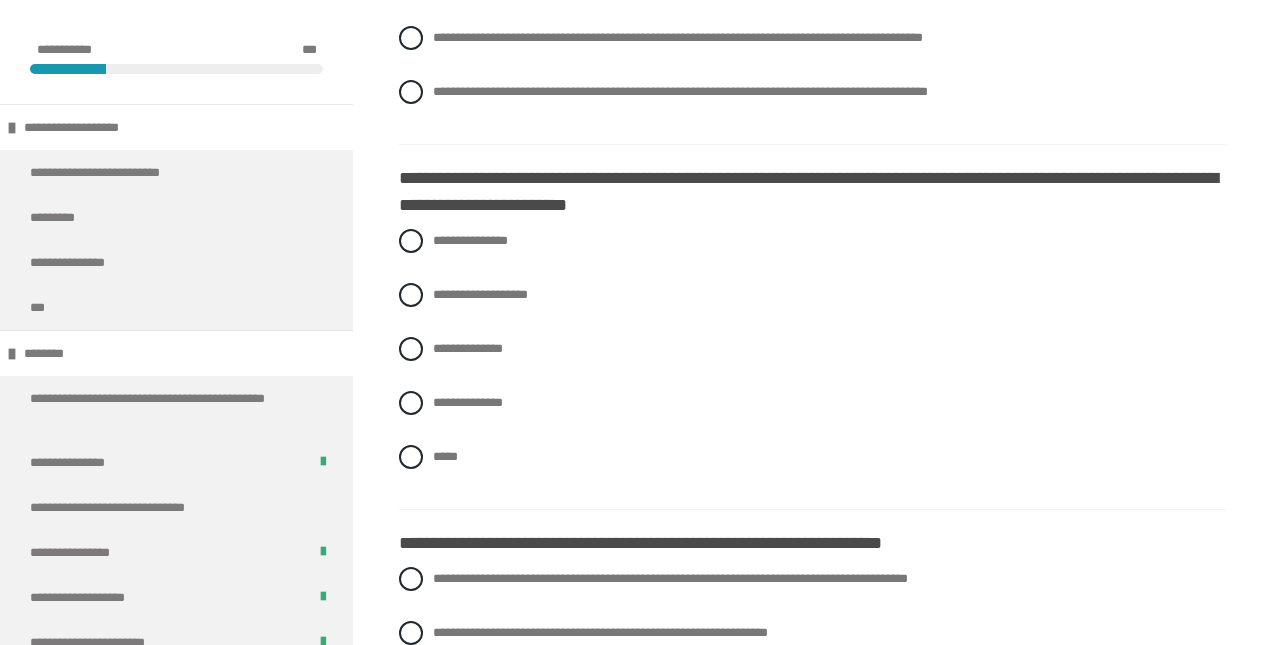 scroll, scrollTop: 779, scrollLeft: 0, axis: vertical 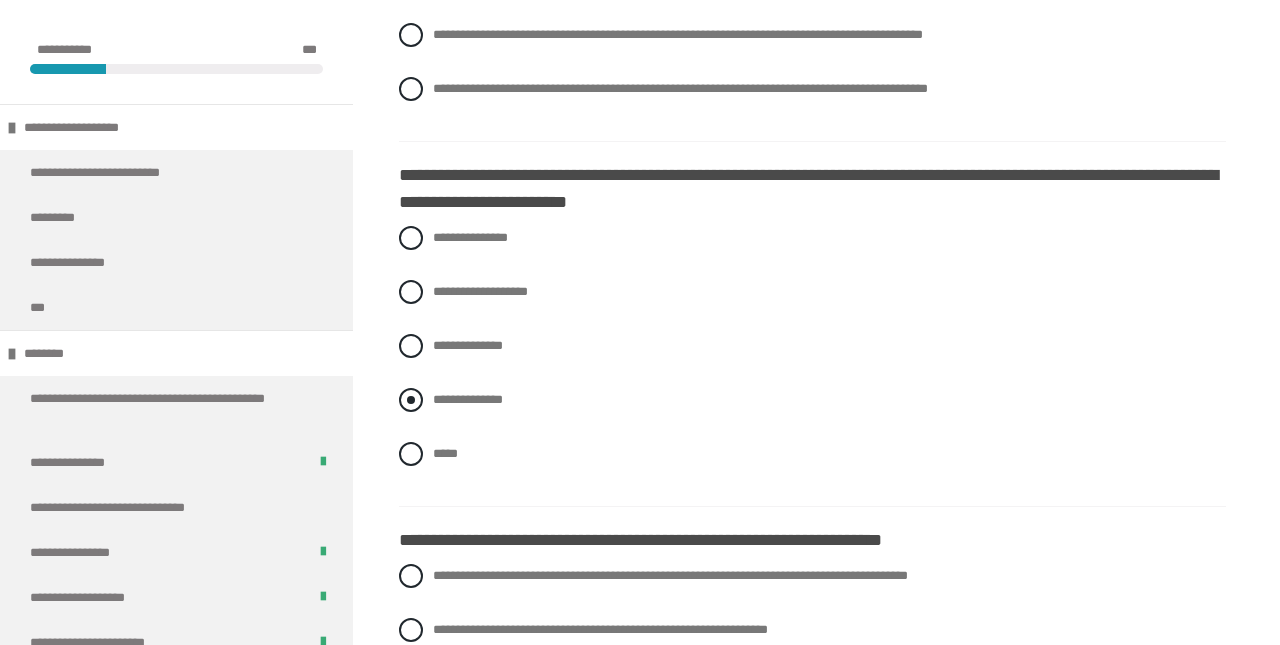 click at bounding box center (411, 400) 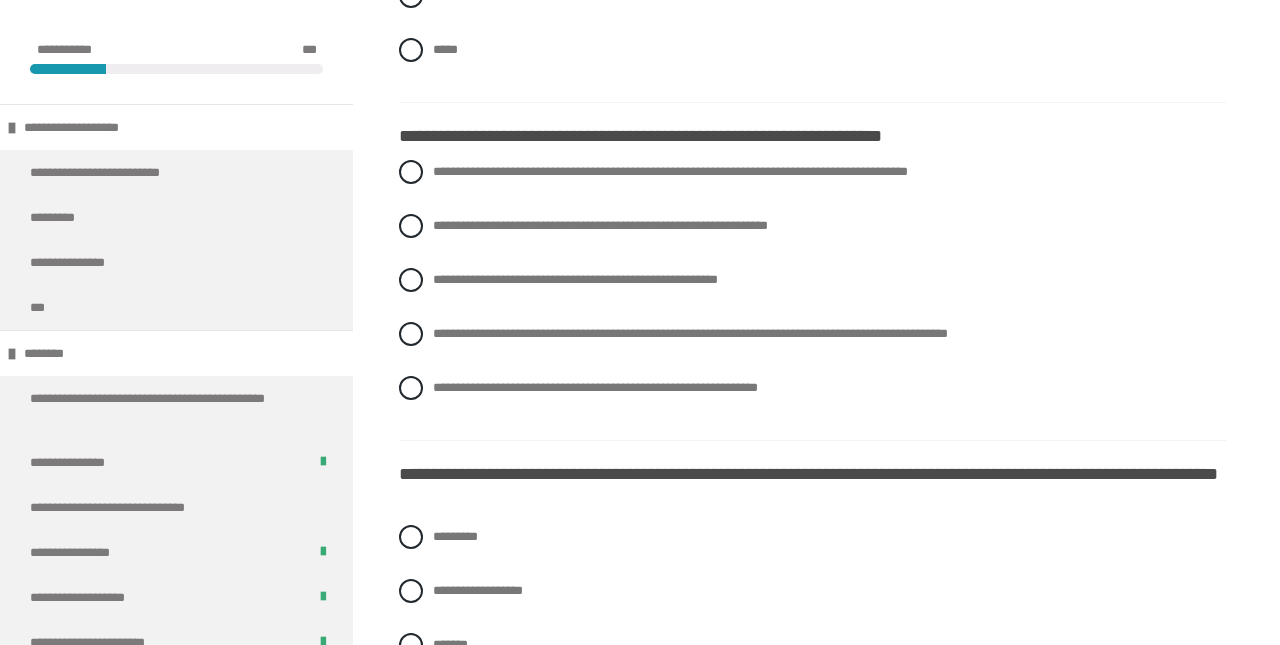 scroll, scrollTop: 1188, scrollLeft: 0, axis: vertical 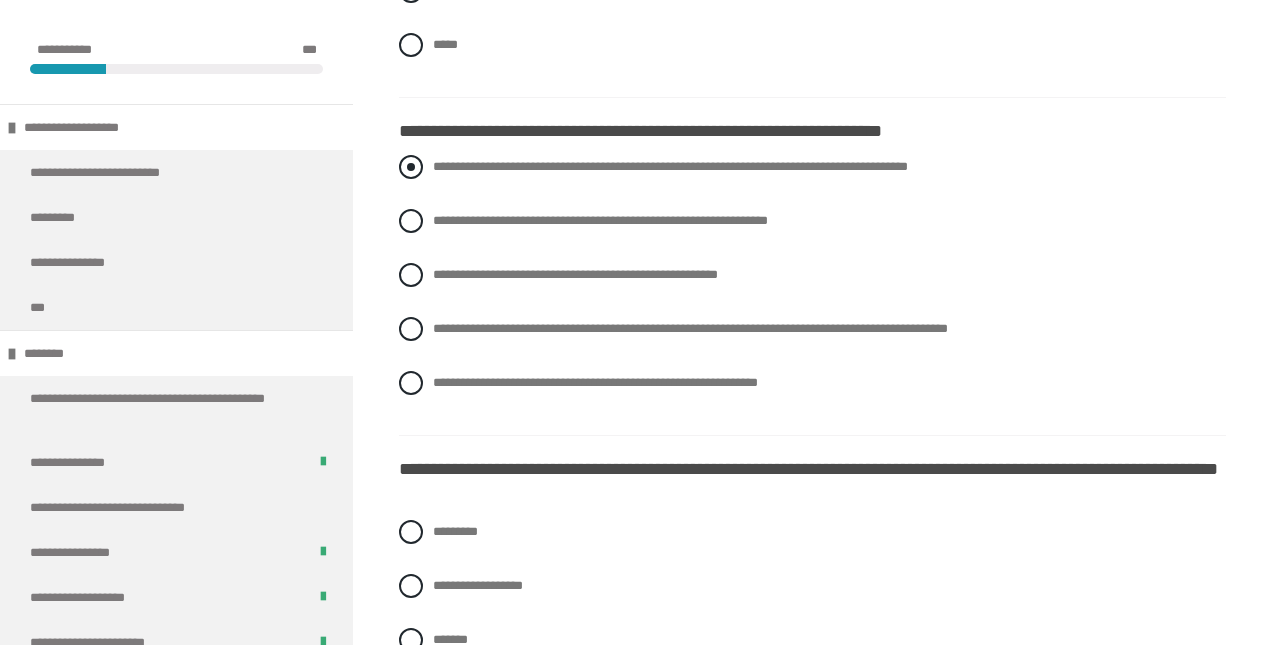 click at bounding box center [411, 167] 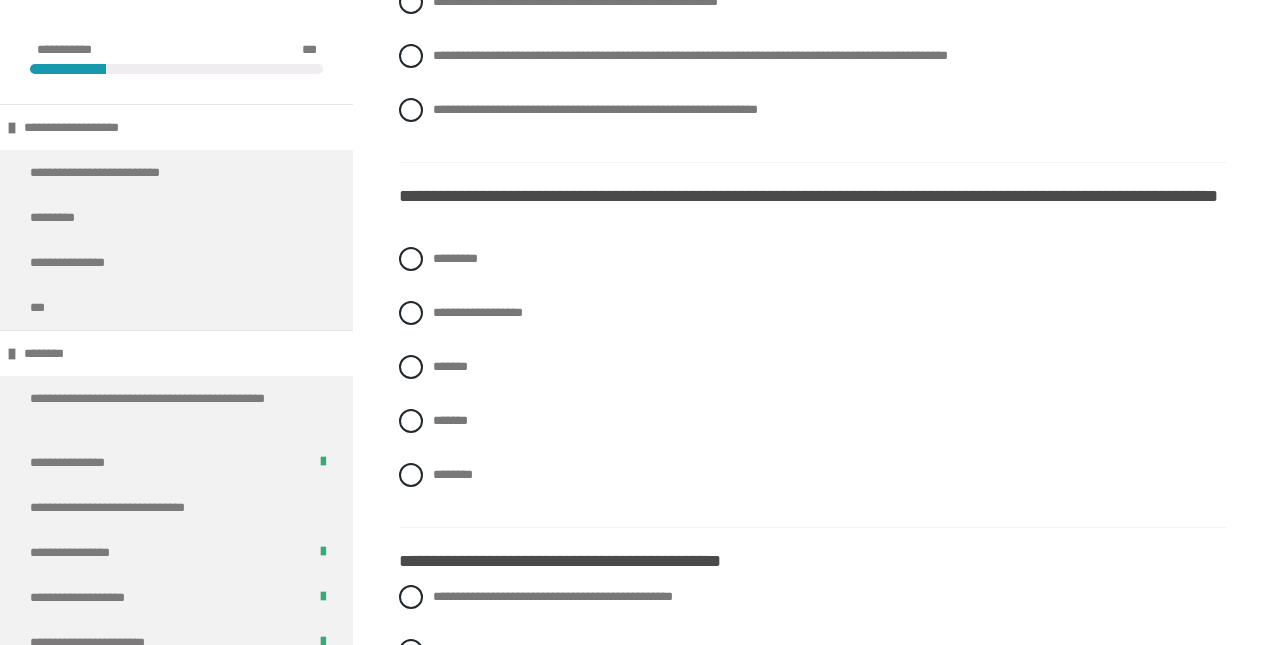 scroll, scrollTop: 1462, scrollLeft: 0, axis: vertical 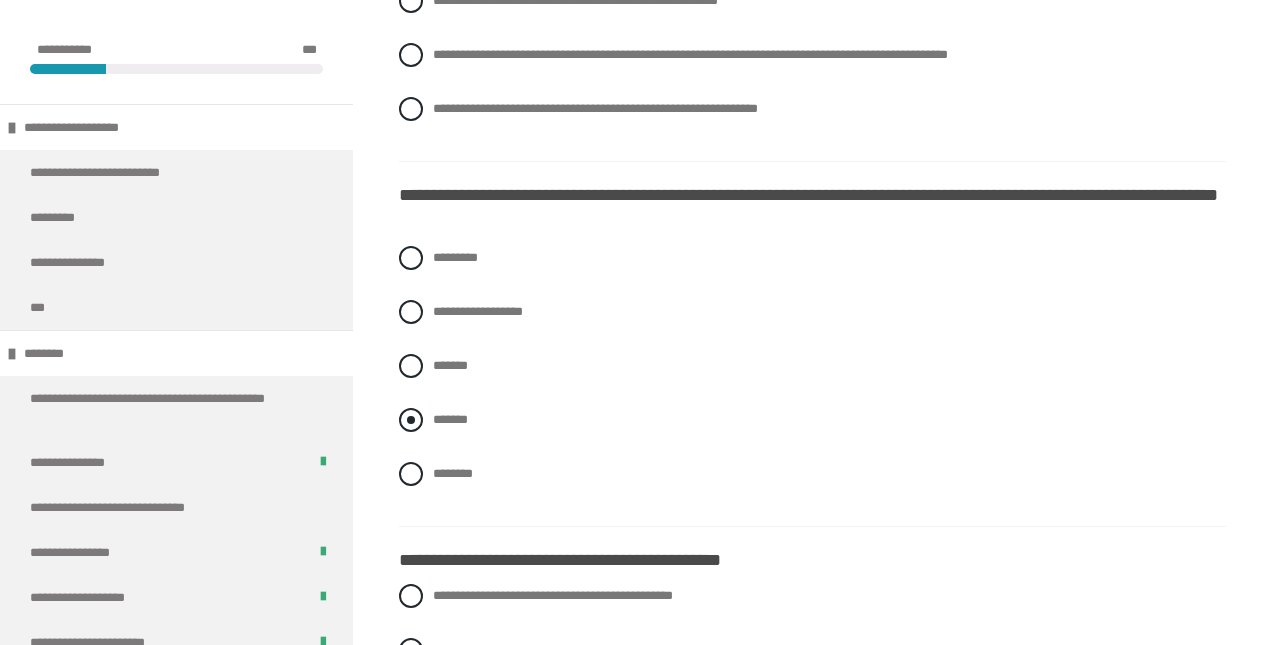 click at bounding box center [411, 420] 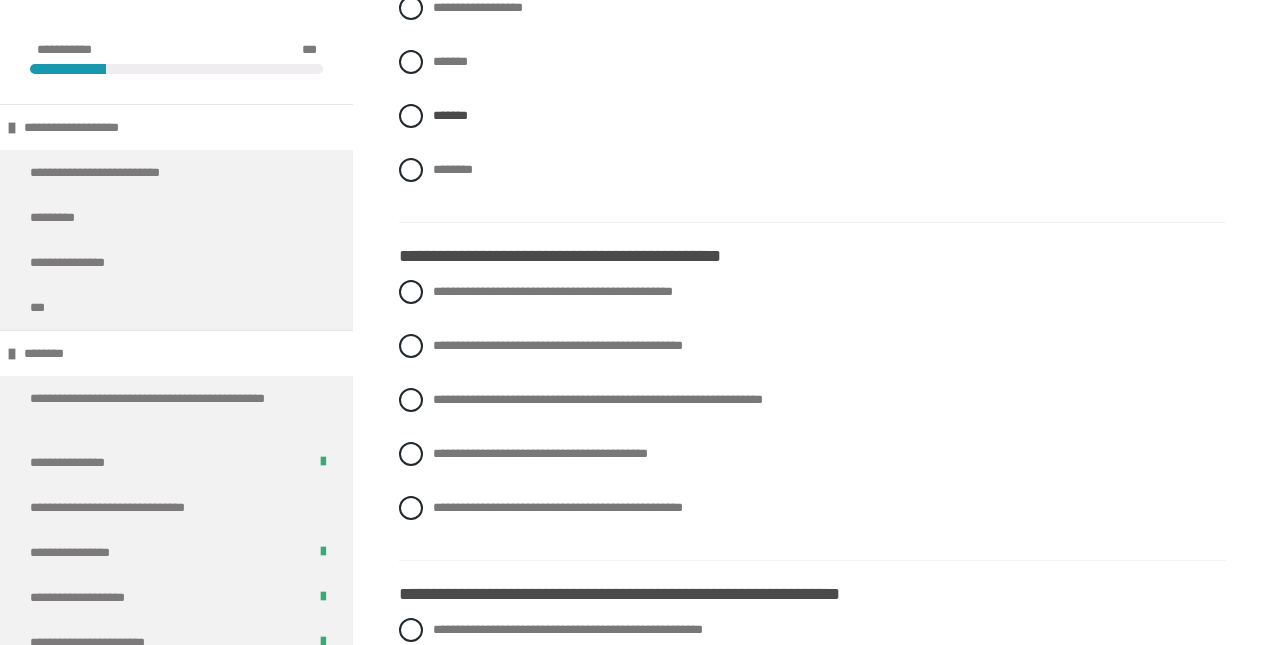scroll, scrollTop: 1782, scrollLeft: 0, axis: vertical 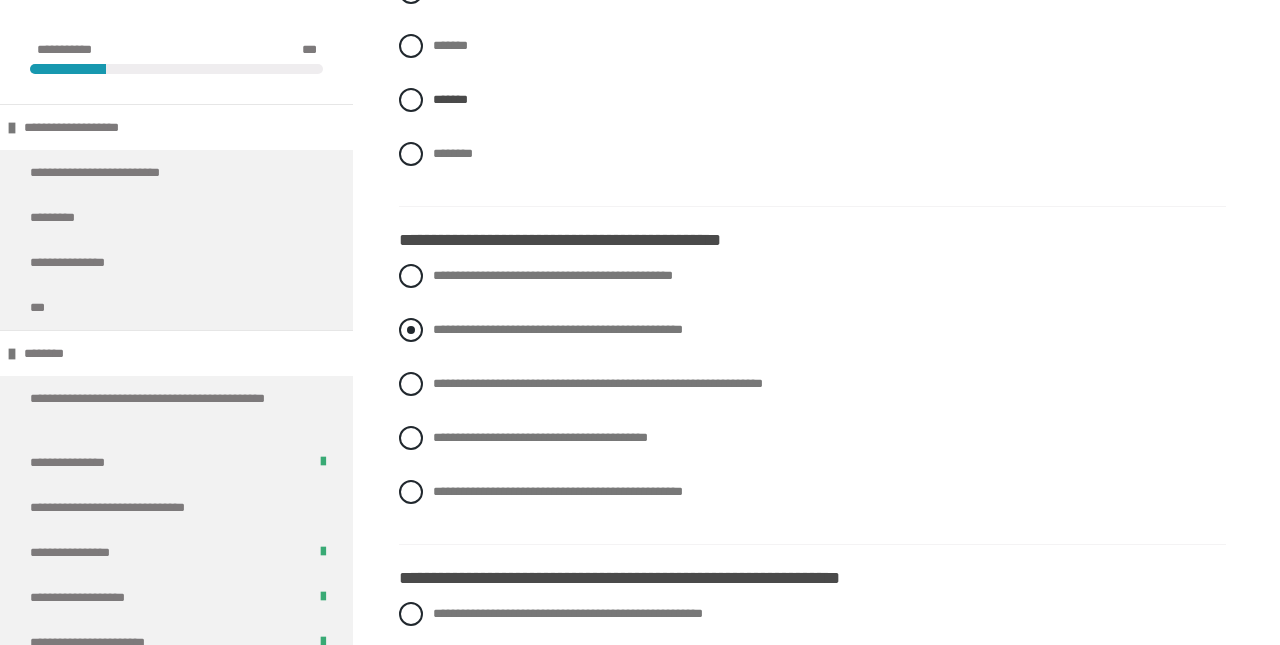 click at bounding box center [411, 330] 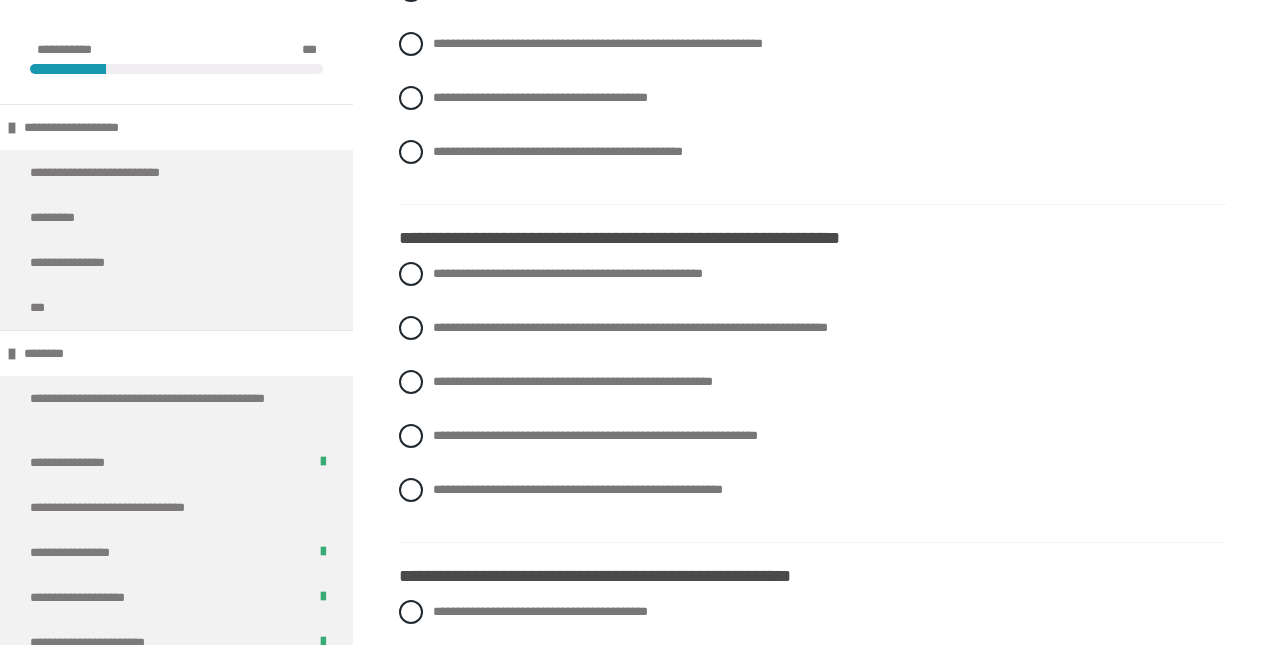 scroll, scrollTop: 2133, scrollLeft: 0, axis: vertical 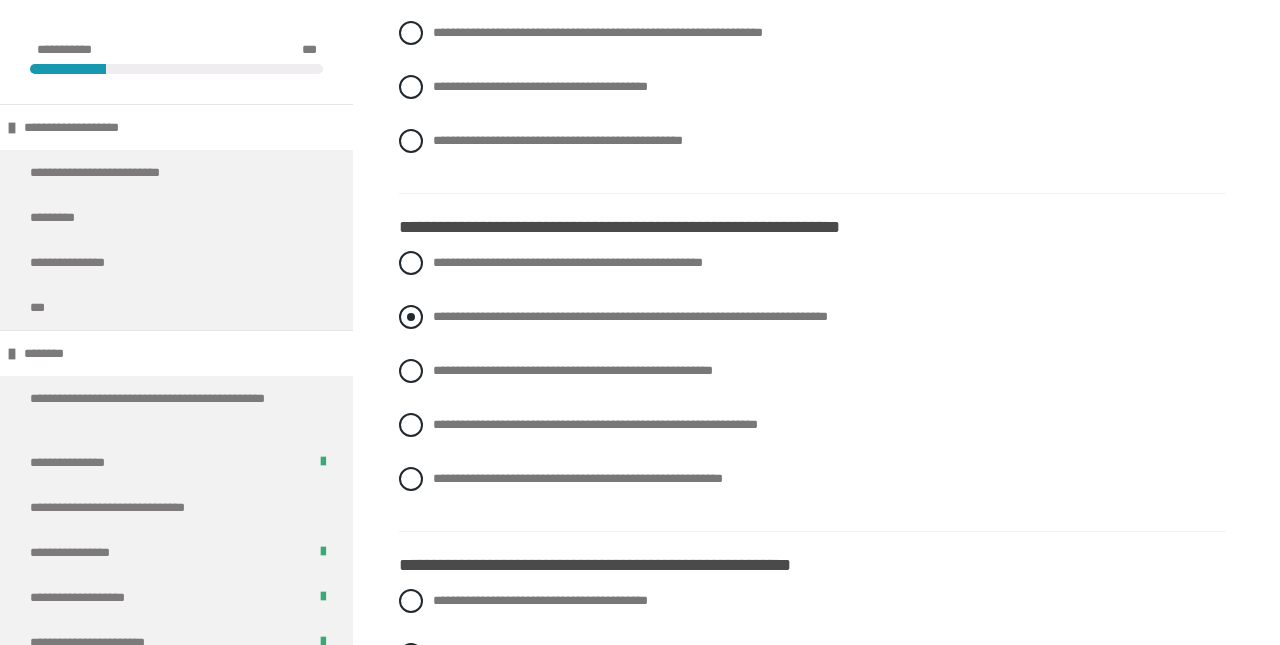 click at bounding box center (411, 317) 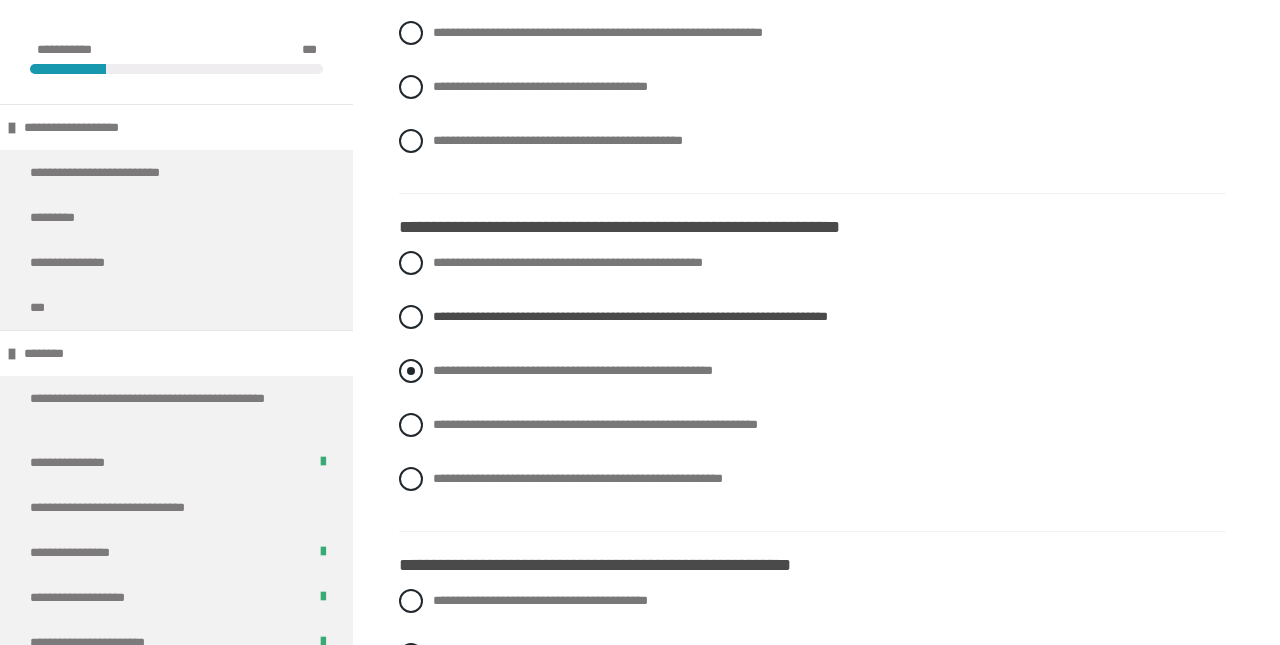 click at bounding box center [411, 371] 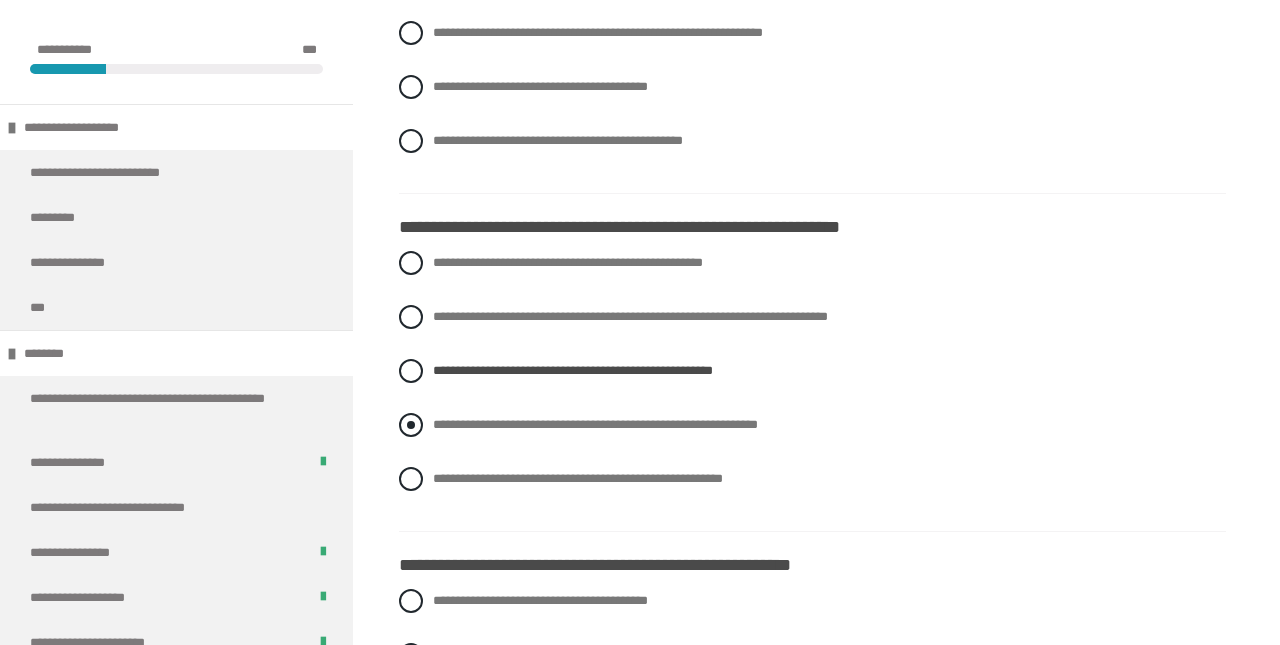 click at bounding box center [411, 425] 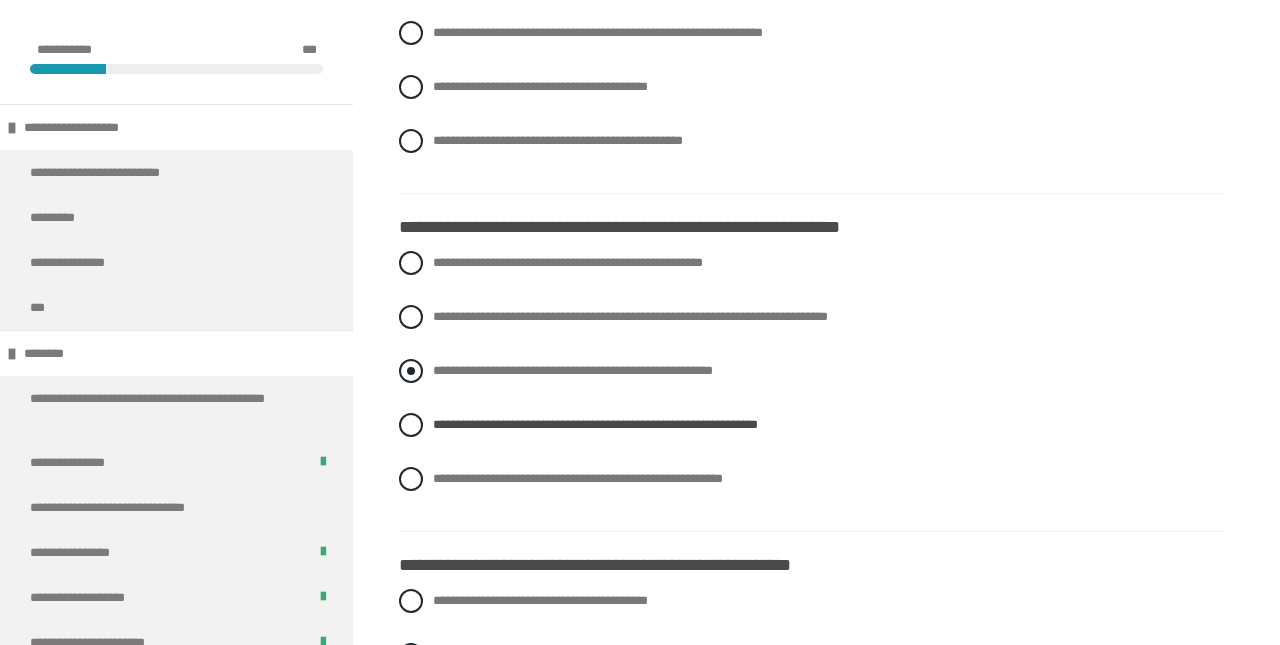 click at bounding box center [411, 371] 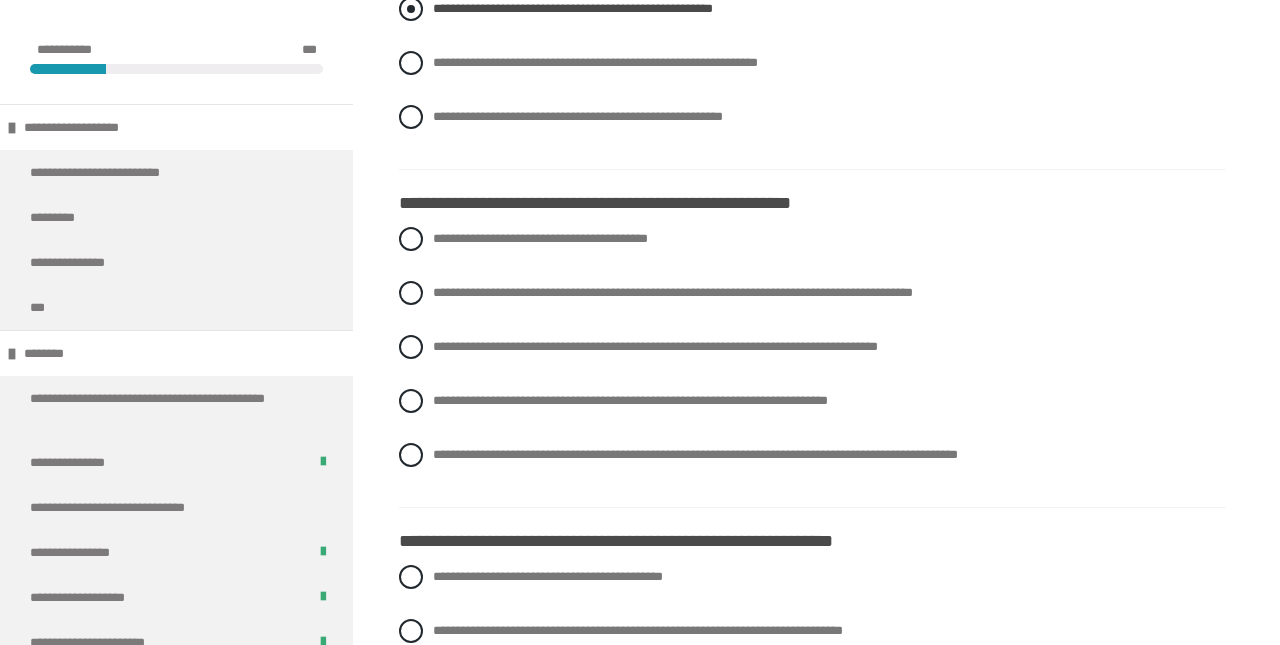 scroll, scrollTop: 2498, scrollLeft: 0, axis: vertical 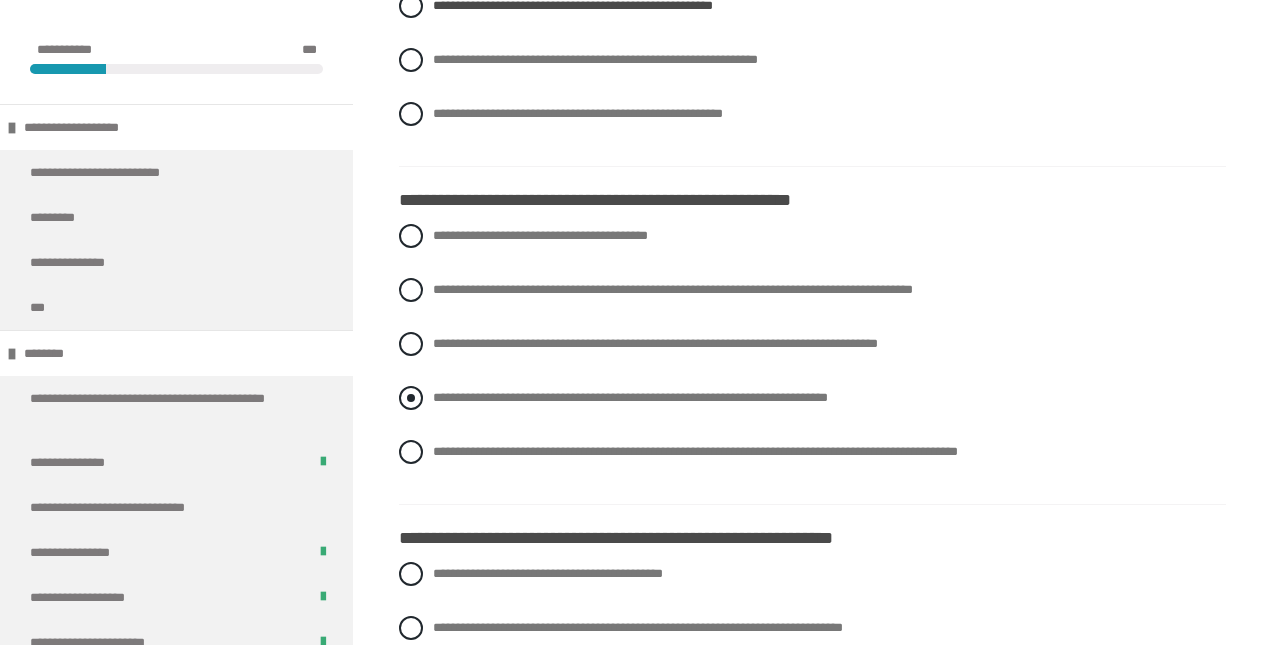 click at bounding box center (411, 398) 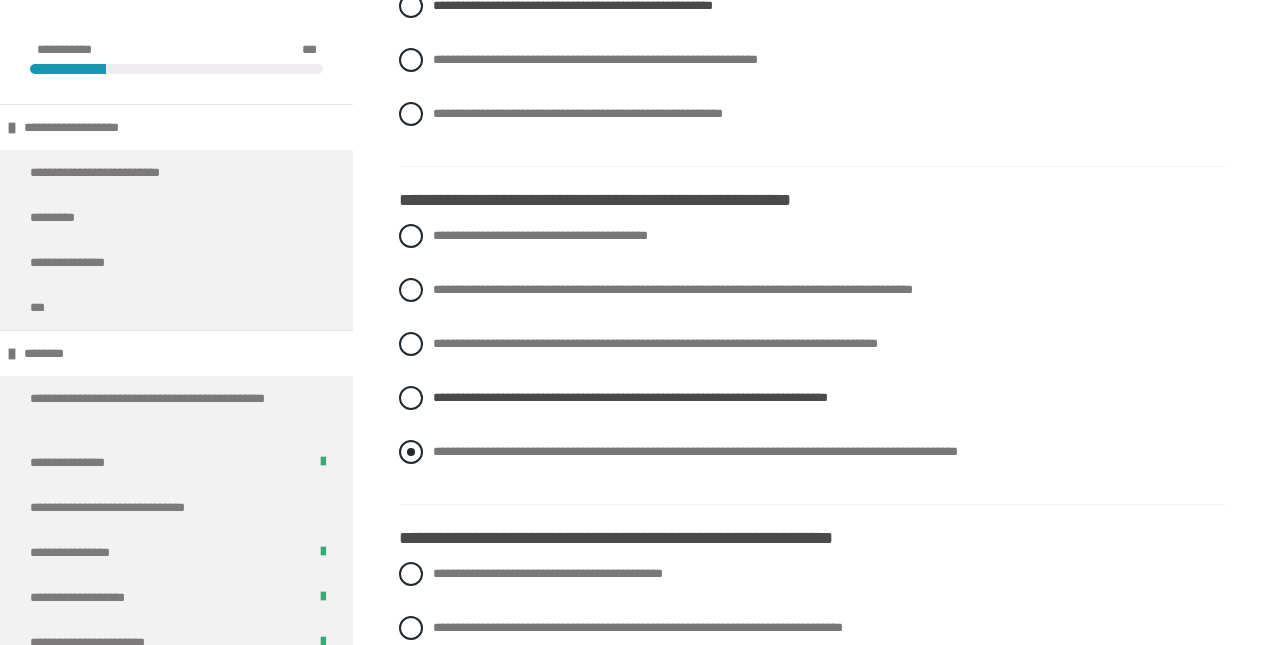 click at bounding box center (411, 452) 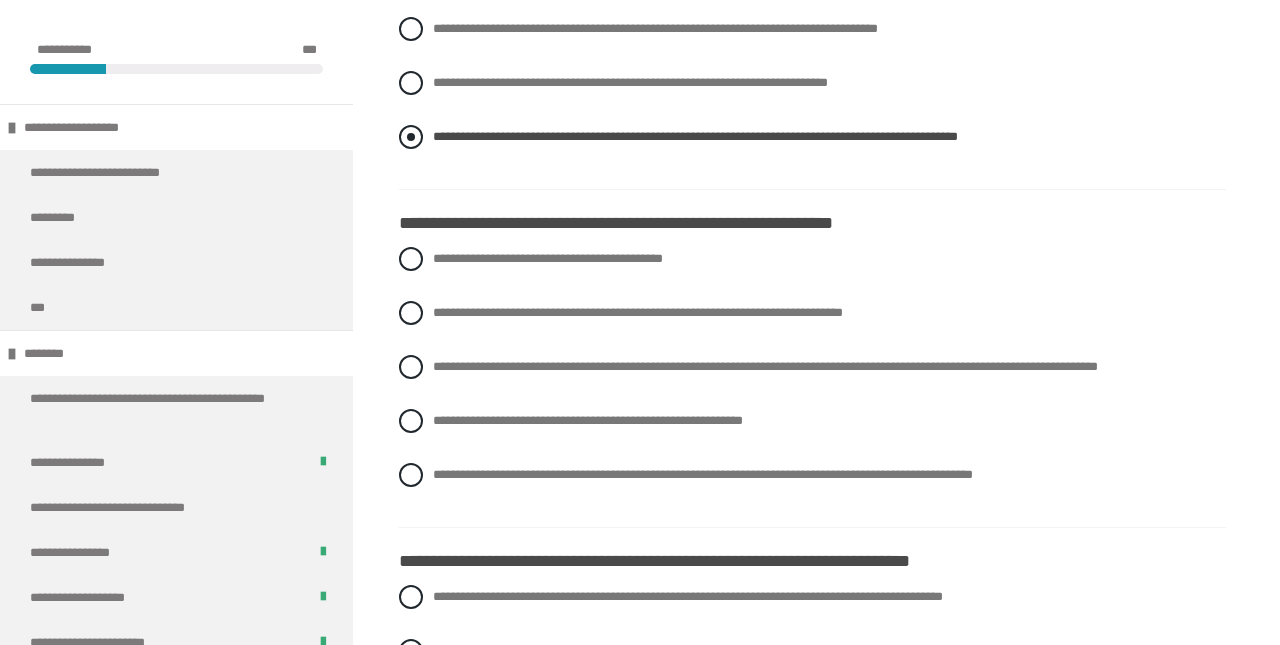 scroll, scrollTop: 2826, scrollLeft: 0, axis: vertical 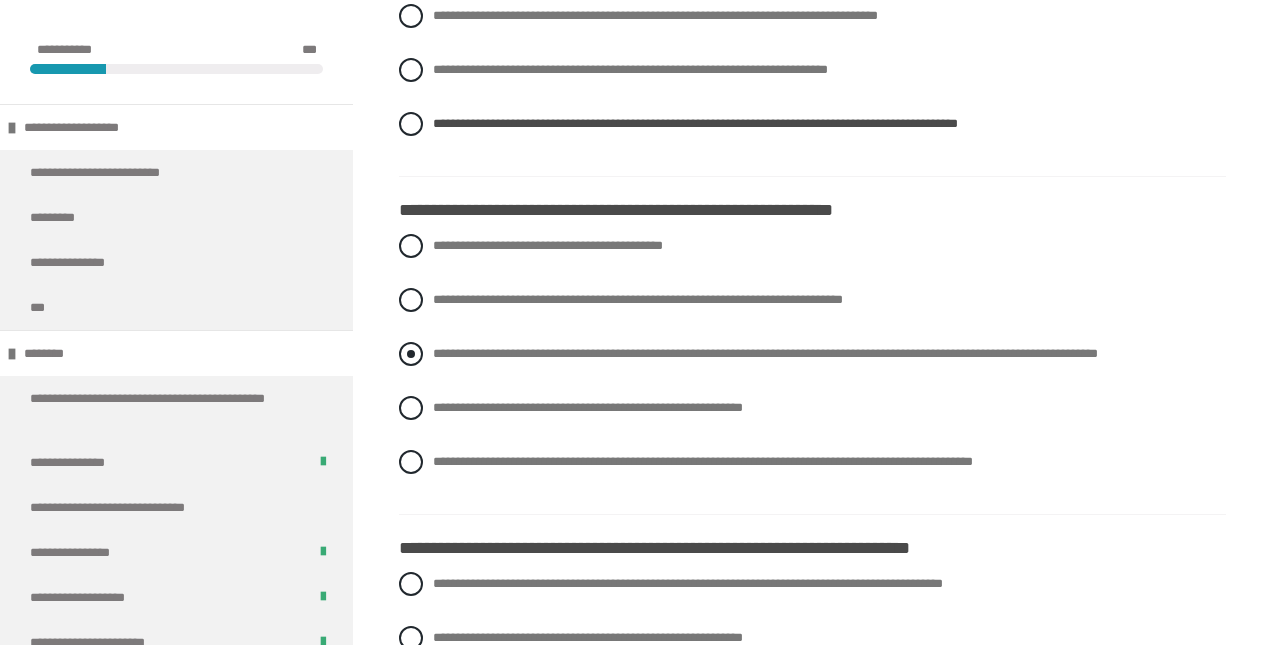 click at bounding box center [411, 354] 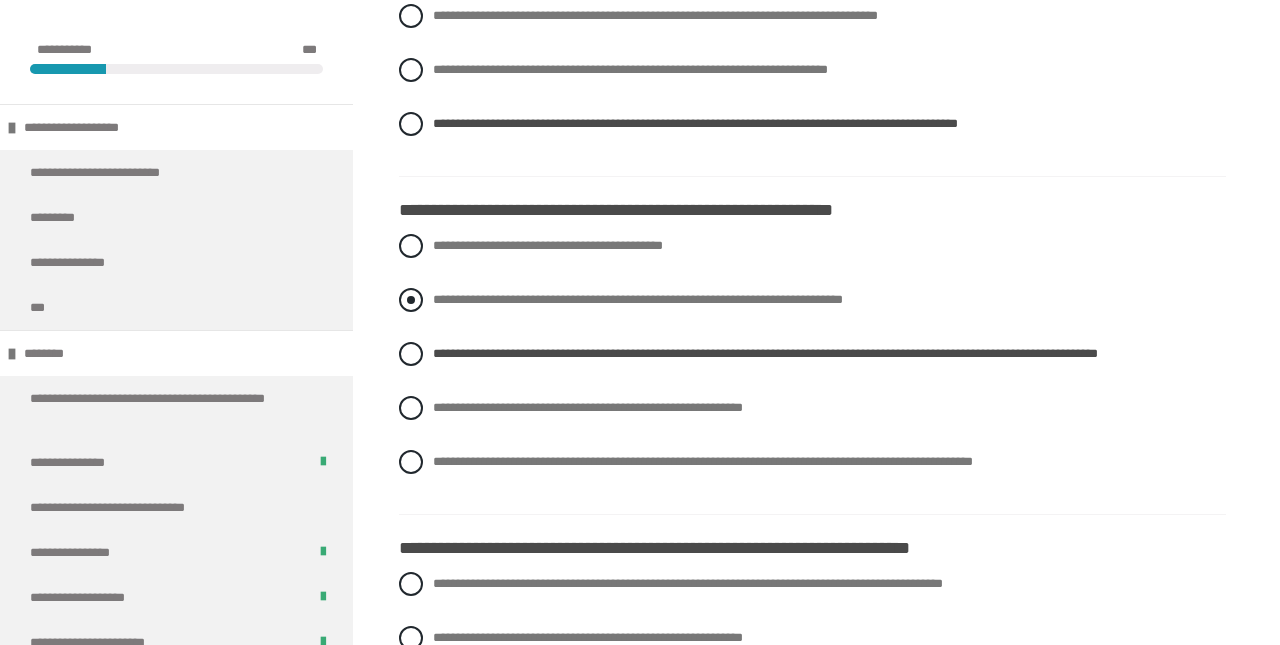 click at bounding box center (411, 300) 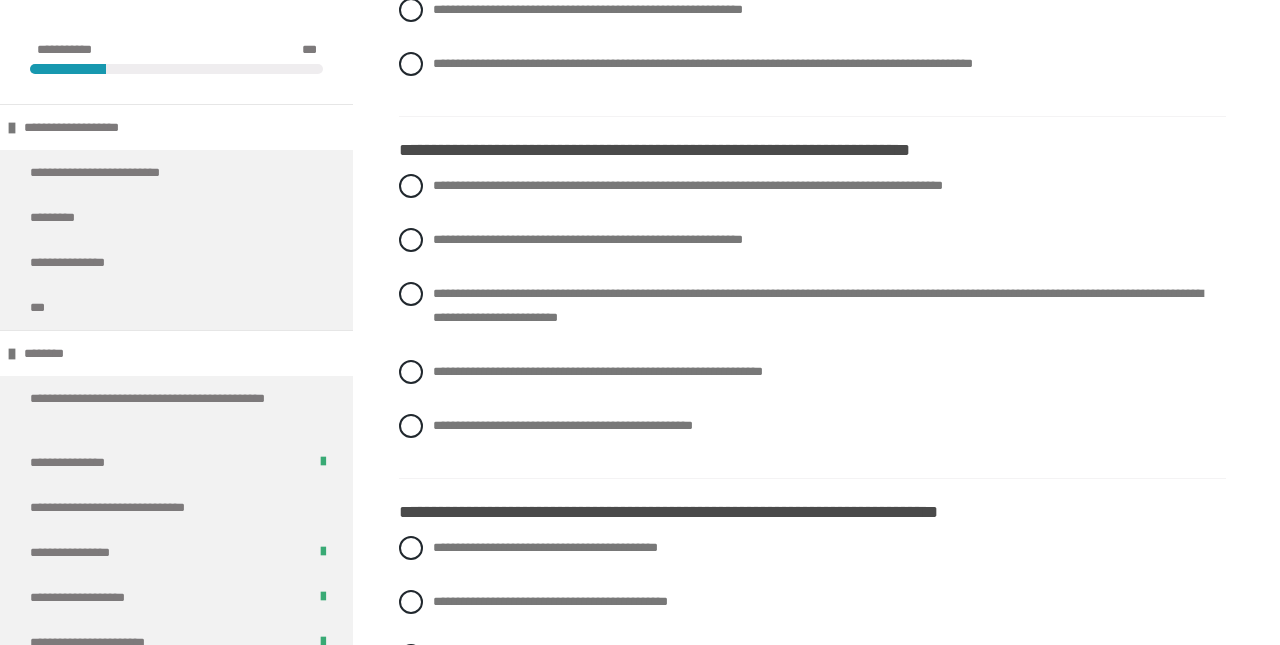 scroll, scrollTop: 3227, scrollLeft: 0, axis: vertical 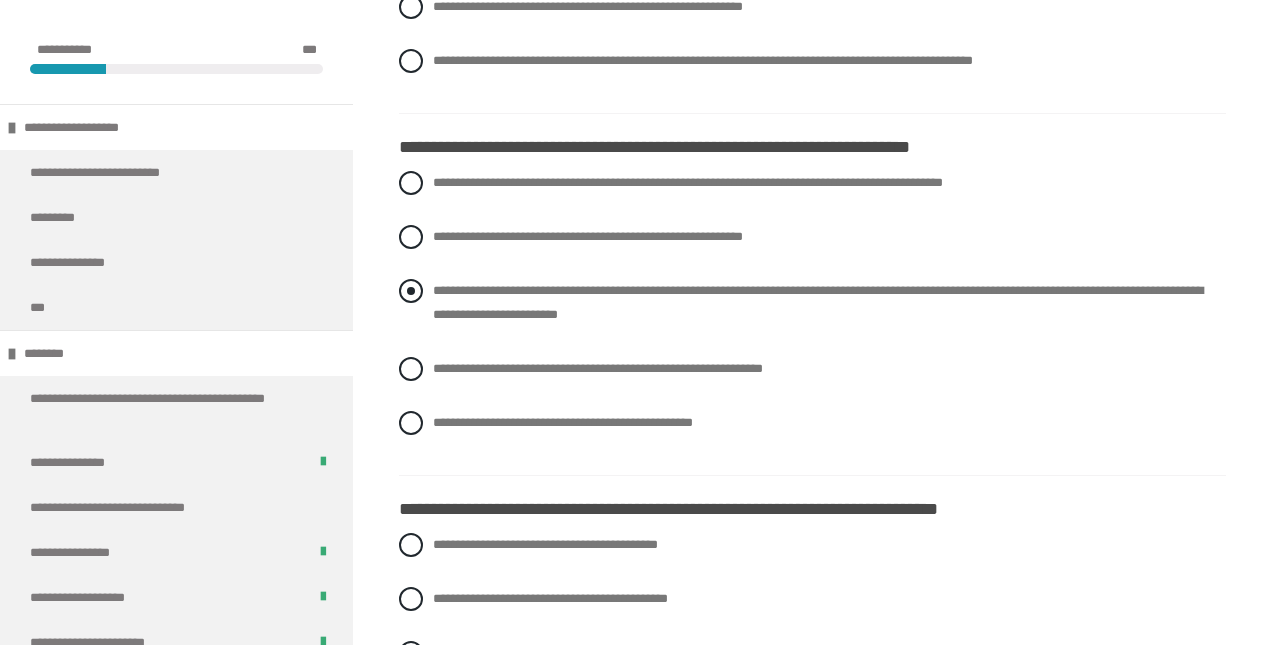 click at bounding box center (411, 291) 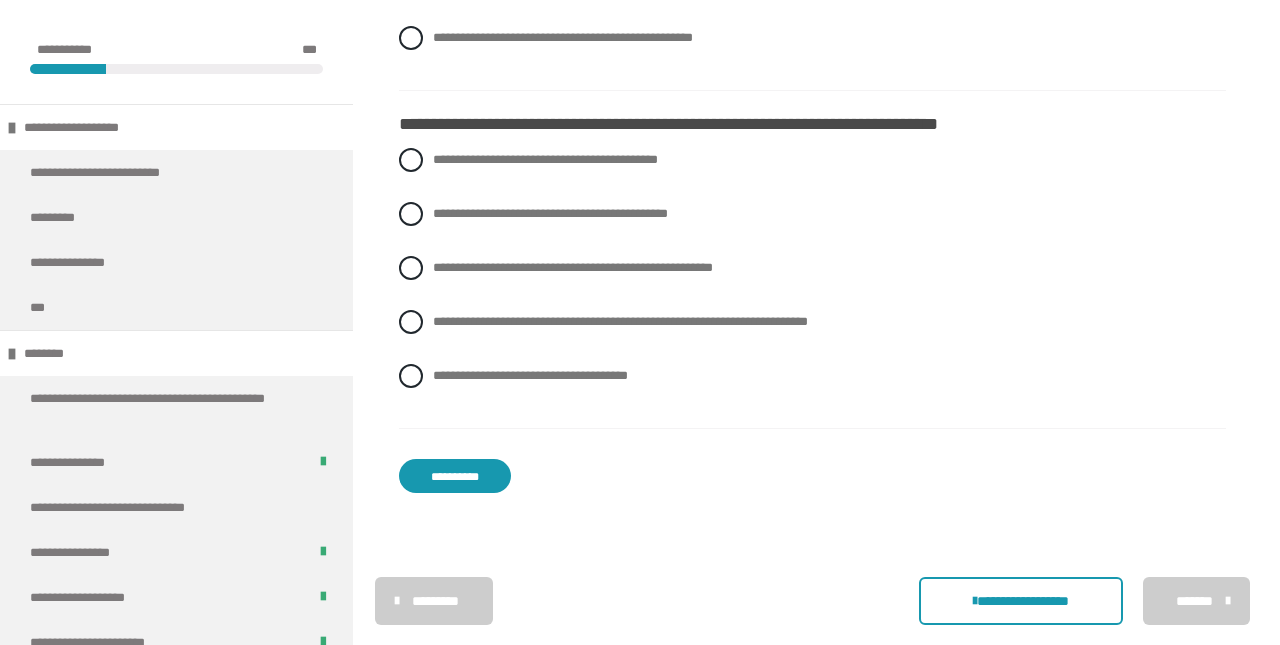 scroll, scrollTop: 3613, scrollLeft: 0, axis: vertical 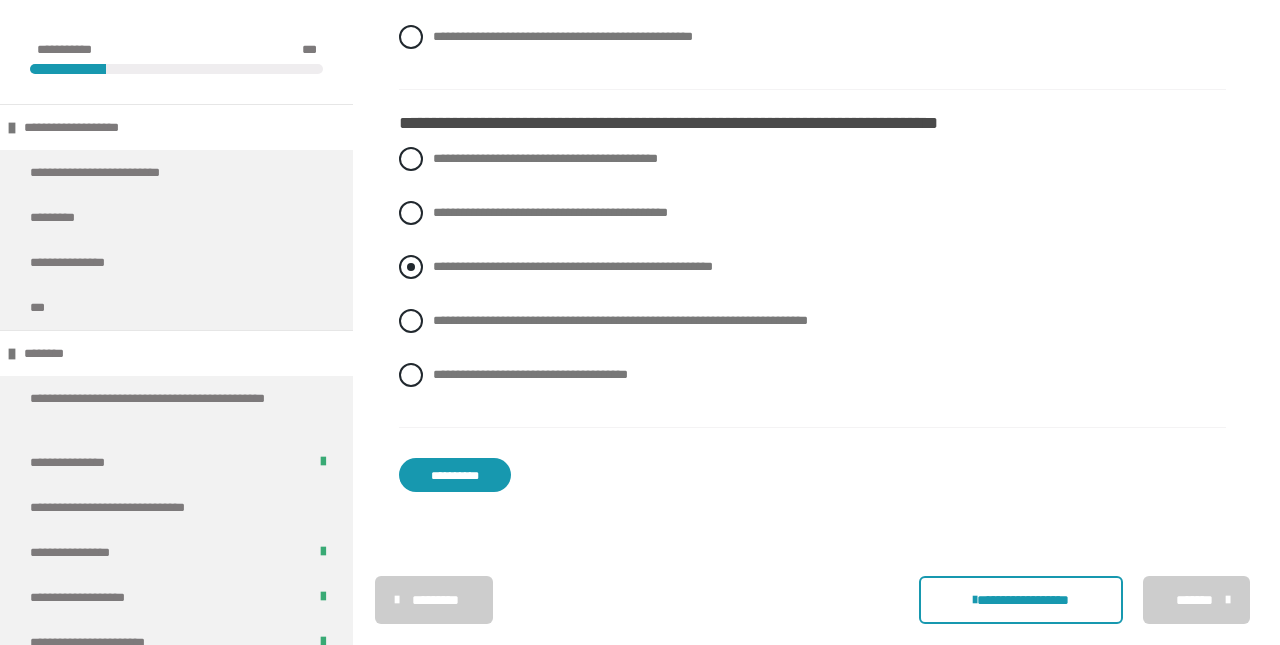 click at bounding box center [411, 267] 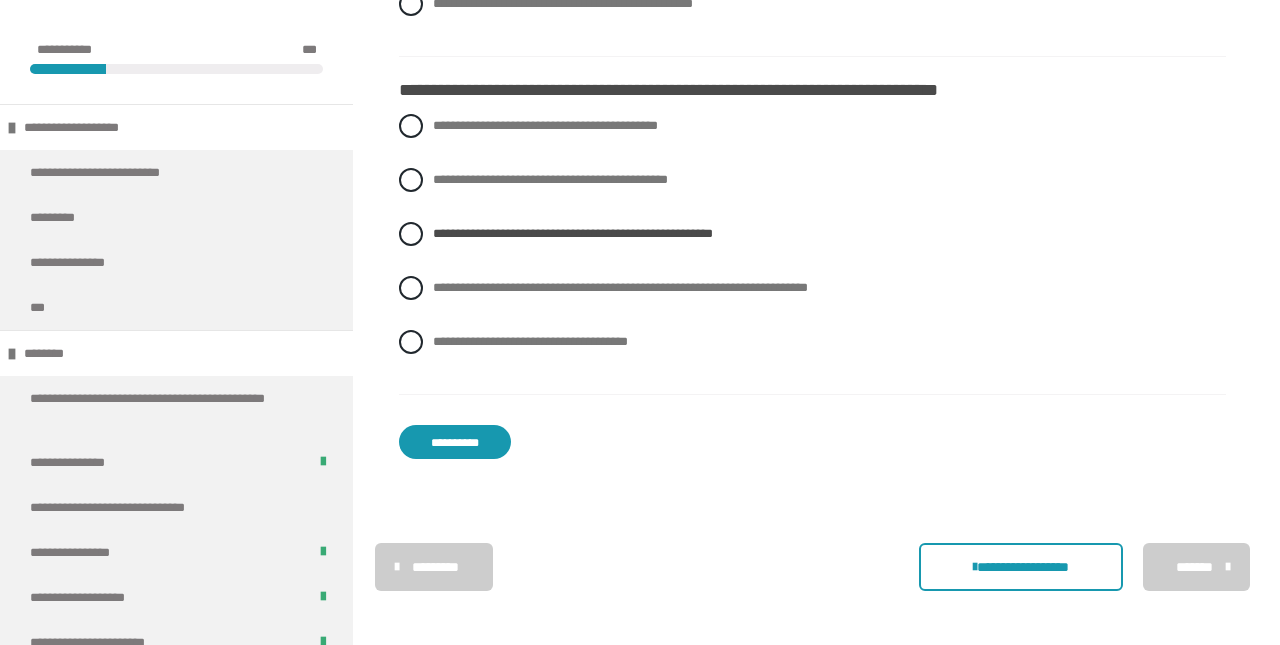 scroll, scrollTop: 3664, scrollLeft: 0, axis: vertical 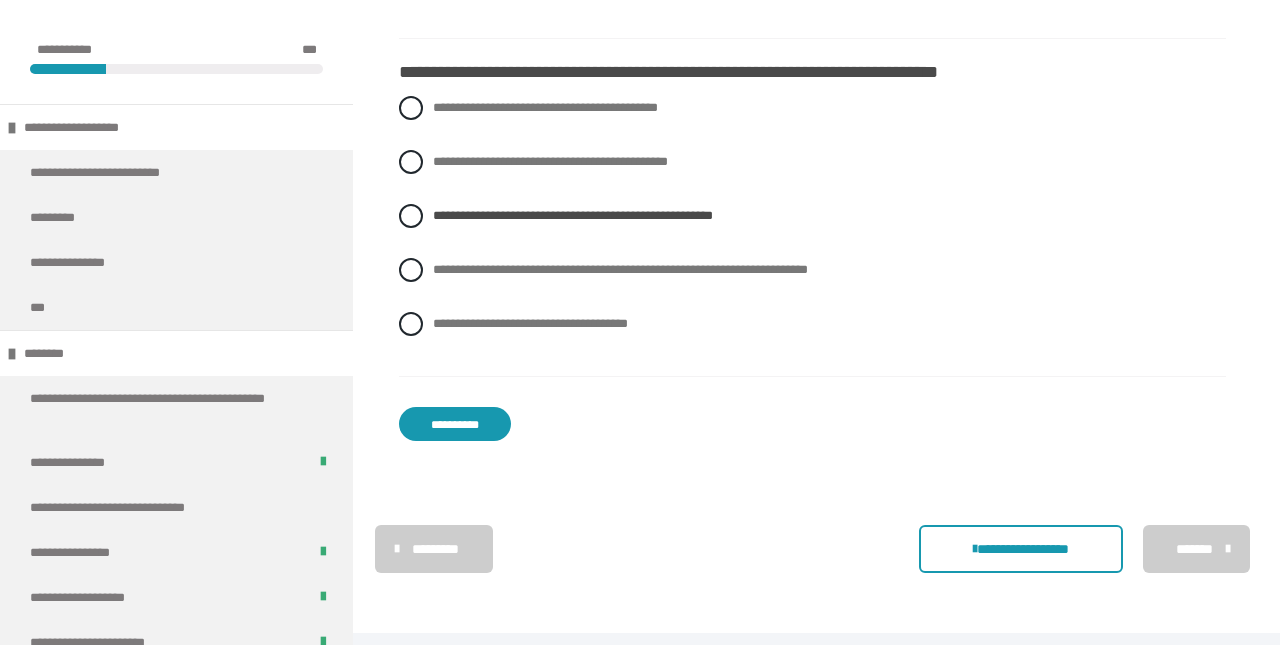 click on "**********" at bounding box center (455, 424) 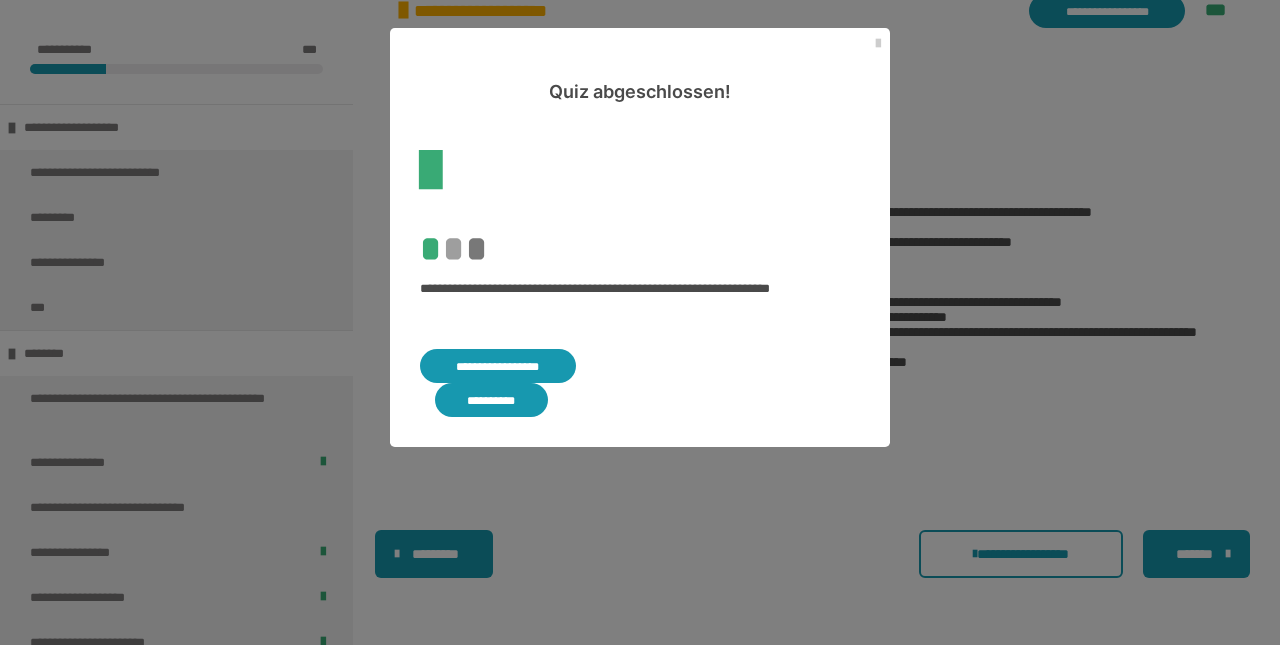 scroll, scrollTop: 508, scrollLeft: 0, axis: vertical 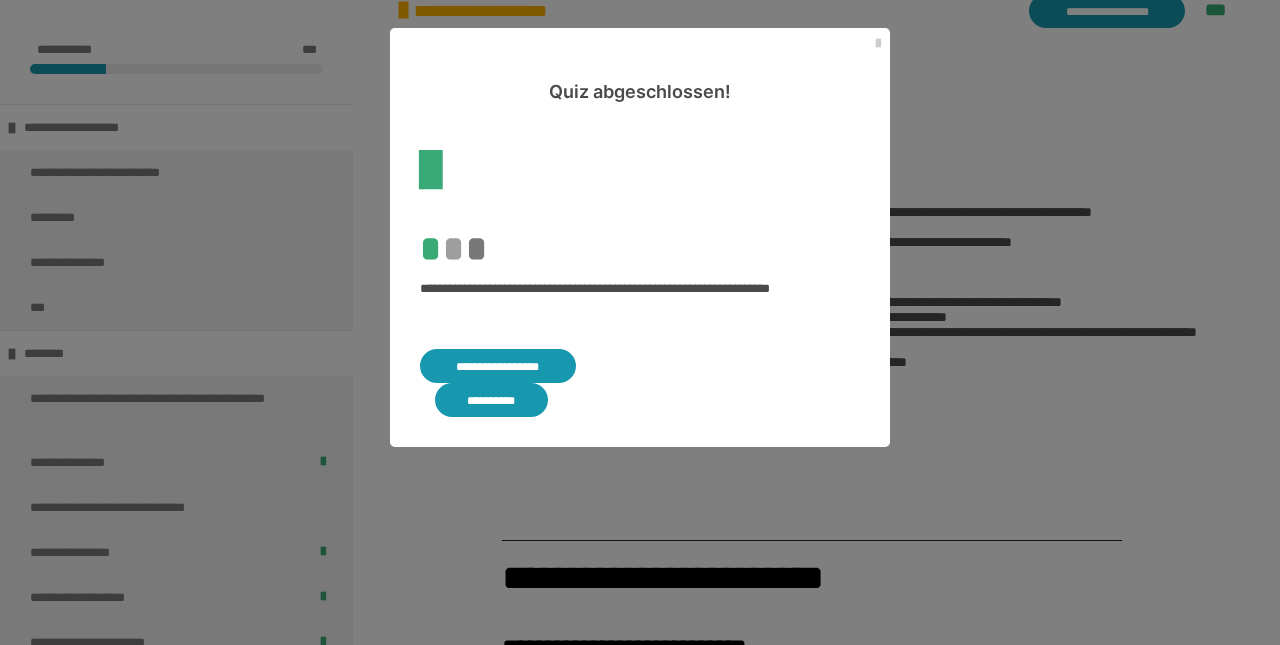 click on "**********" at bounding box center [498, 366] 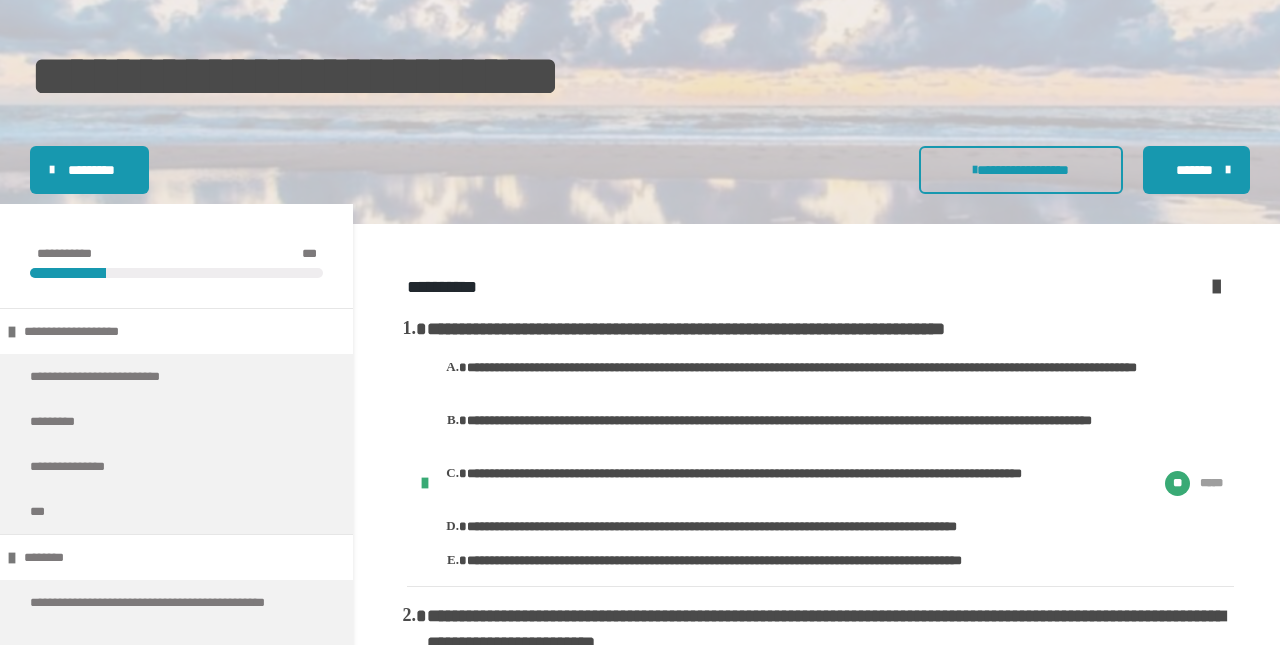 scroll, scrollTop: 201, scrollLeft: 0, axis: vertical 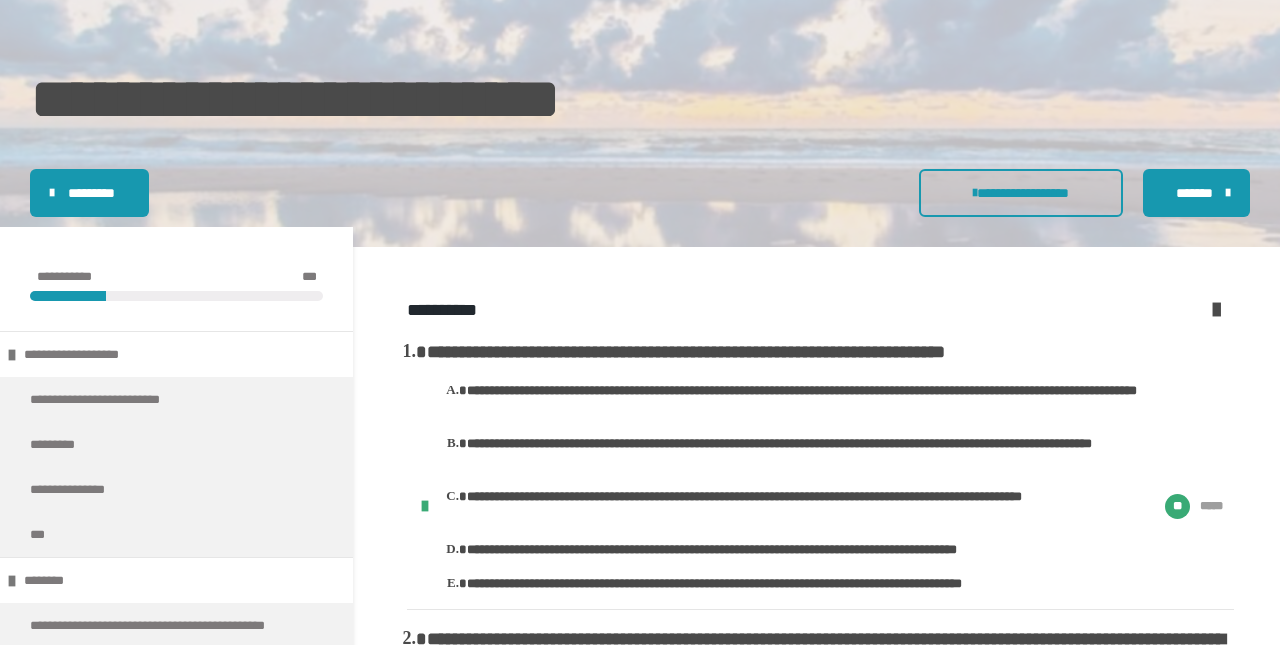 click at bounding box center (1216, 309) 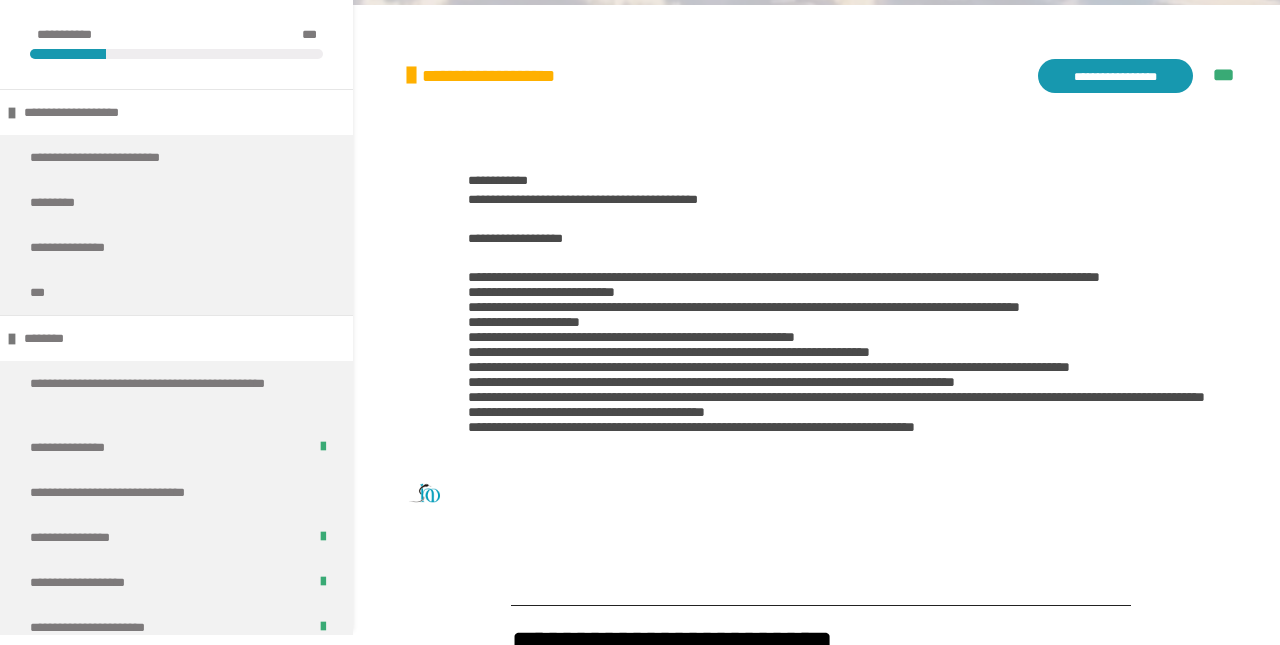 scroll, scrollTop: 330, scrollLeft: 0, axis: vertical 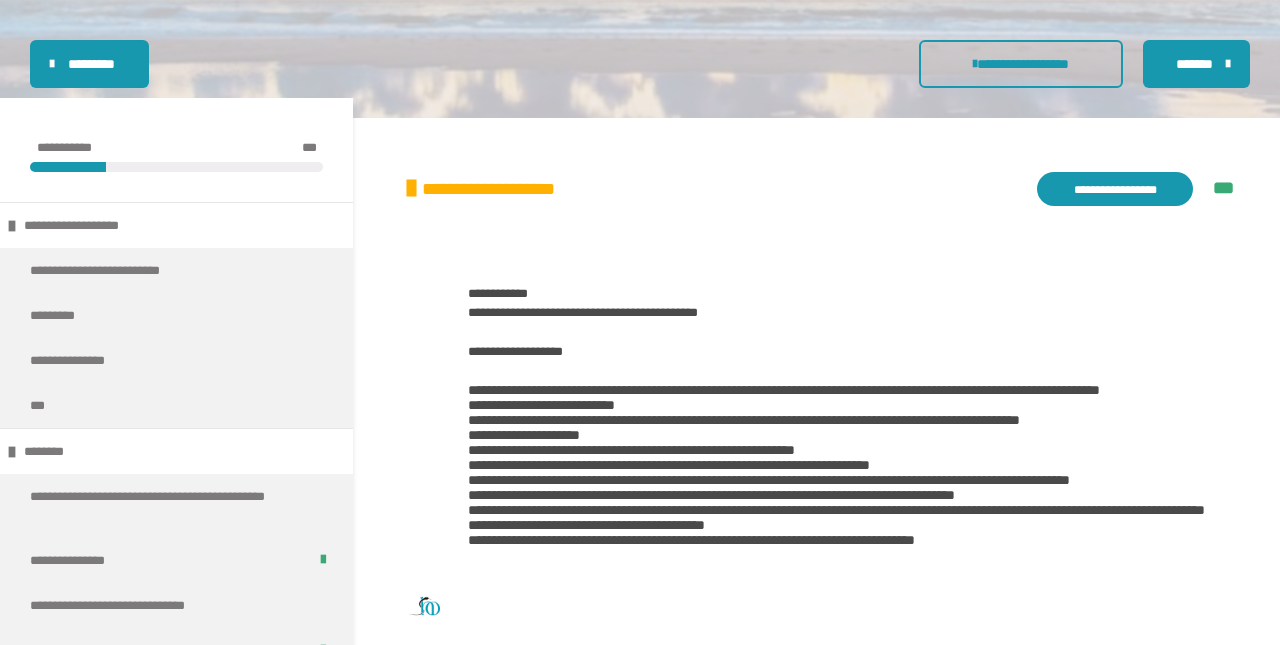 click on "**********" at bounding box center (1021, 64) 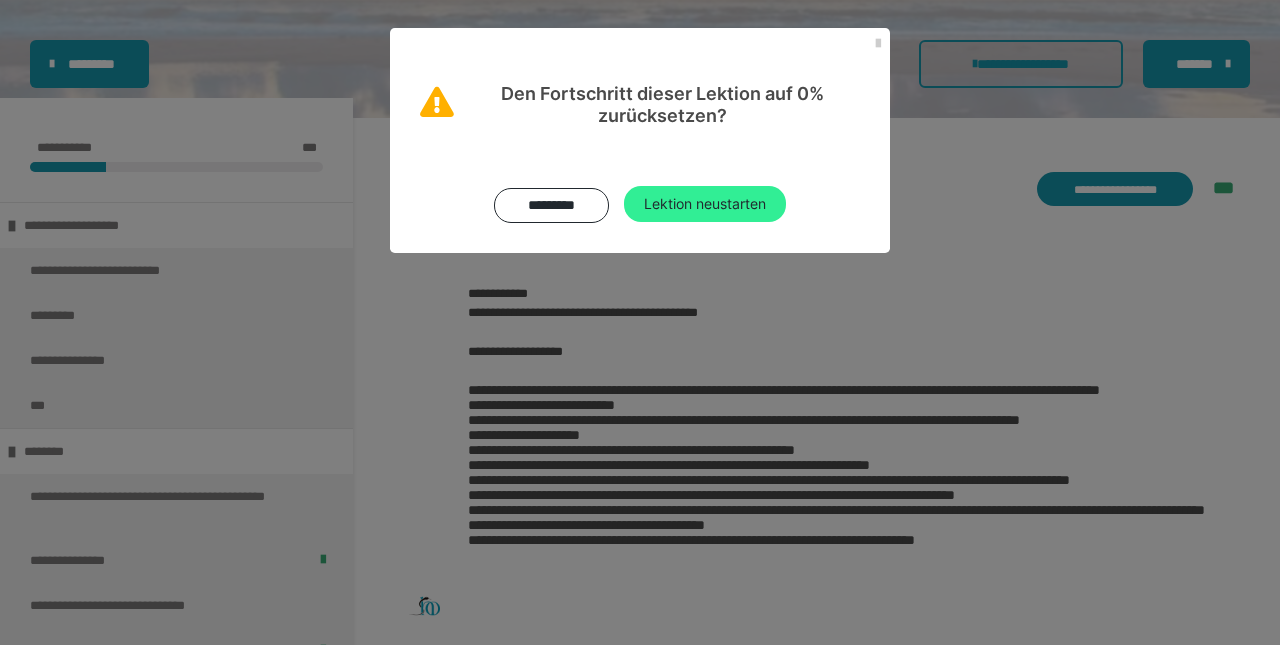 click on "Lektion neustarten" at bounding box center [705, 204] 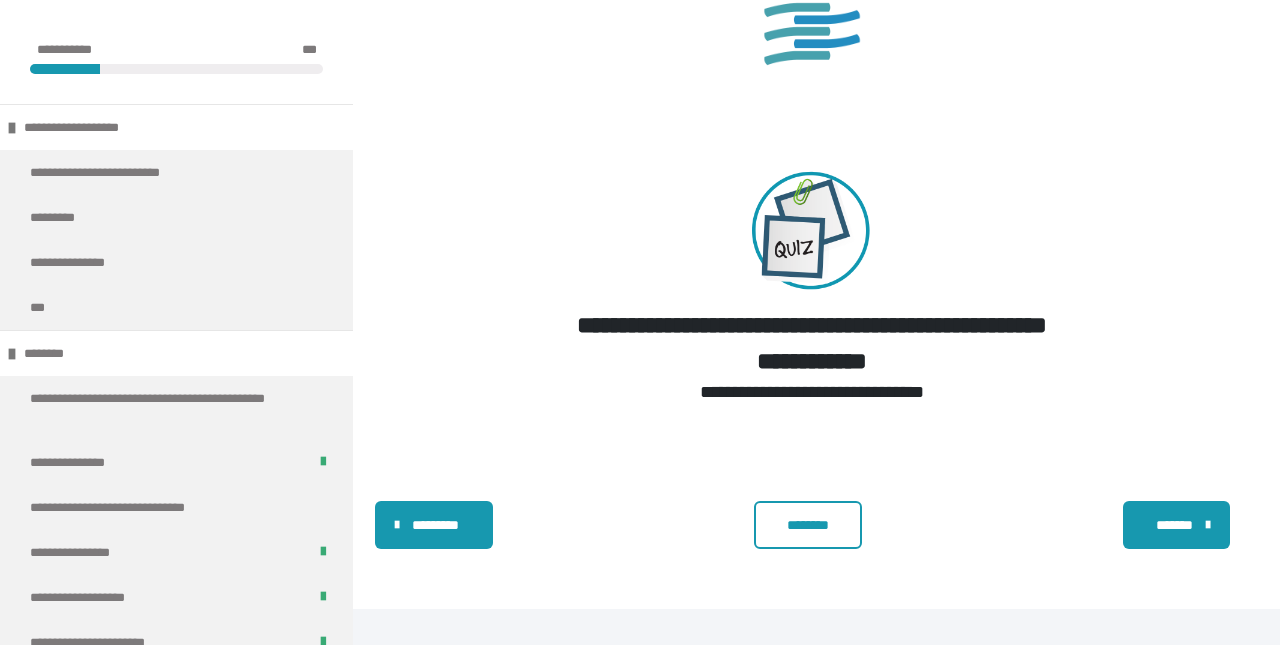 scroll, scrollTop: 2845, scrollLeft: 0, axis: vertical 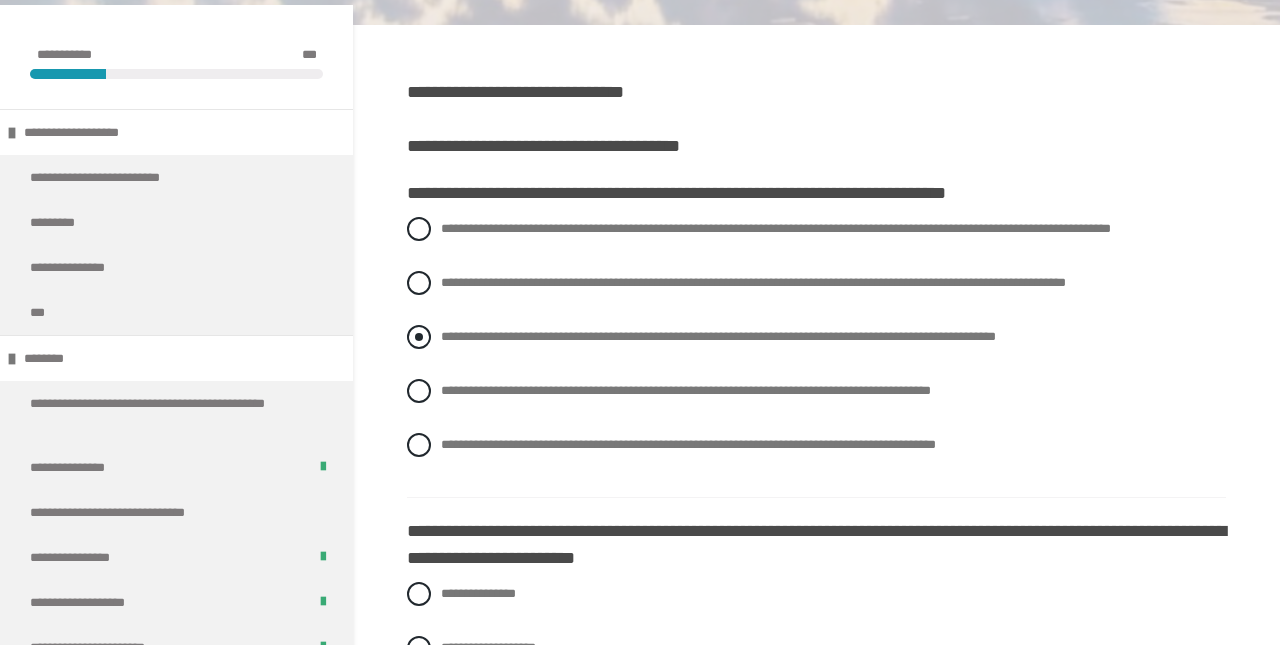 click at bounding box center [419, 337] 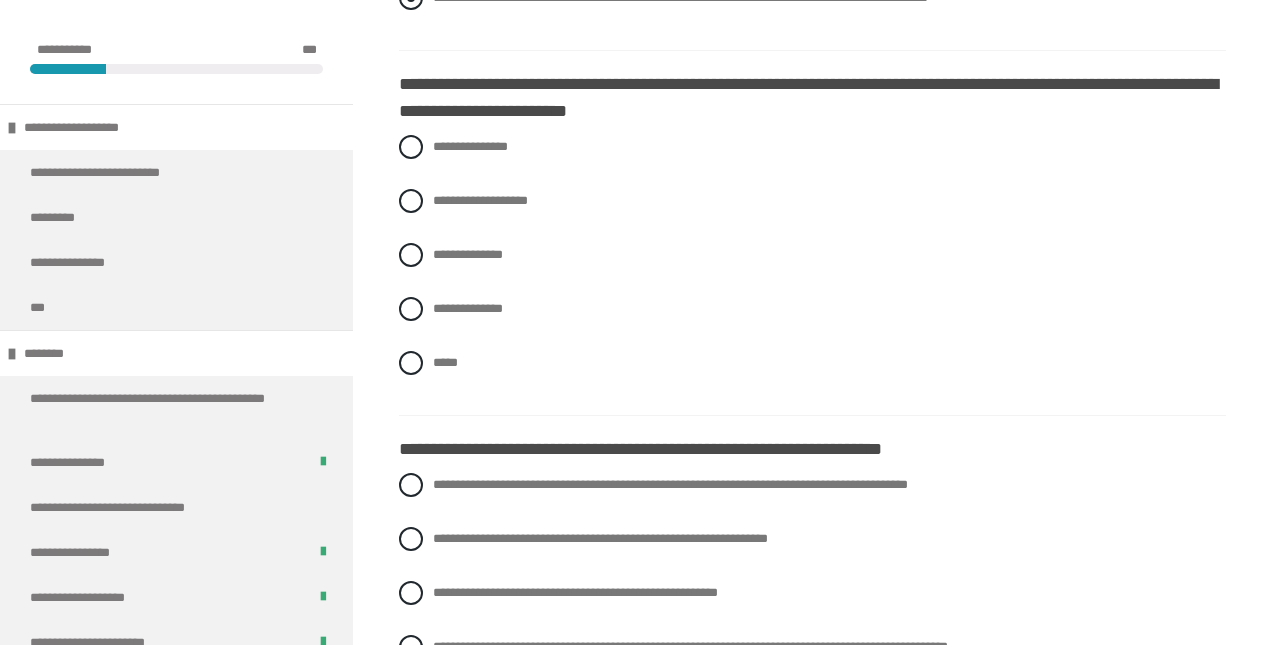 scroll, scrollTop: 885, scrollLeft: 0, axis: vertical 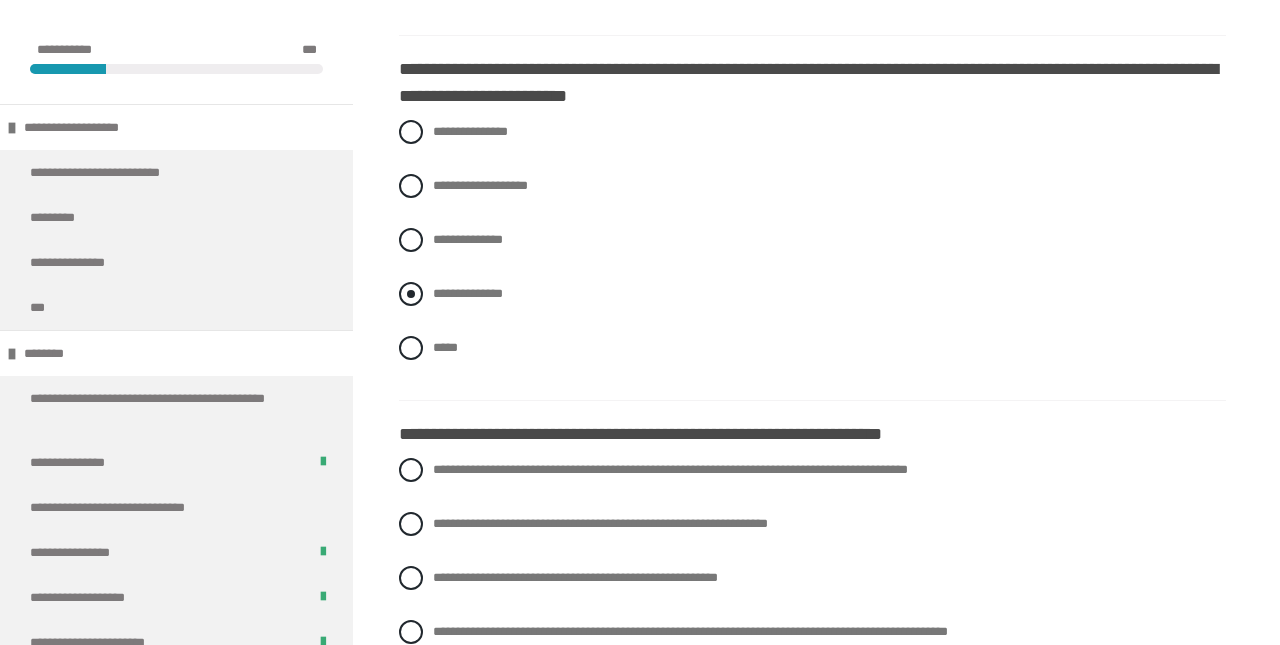 click at bounding box center (411, 294) 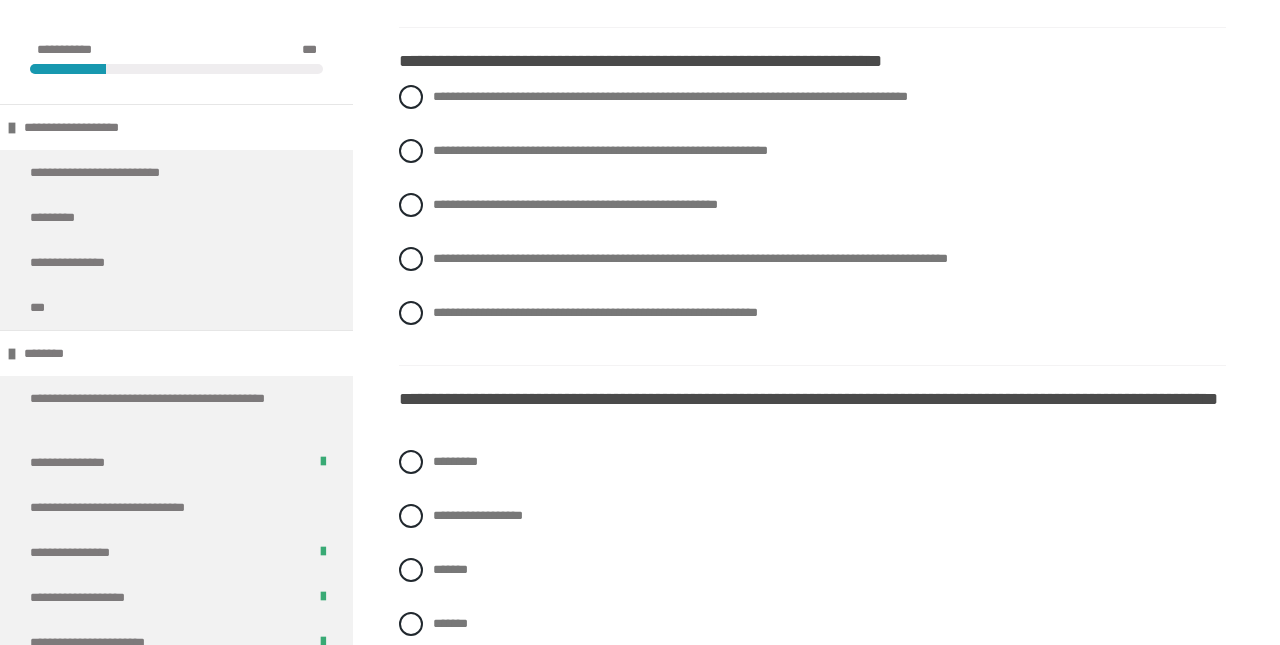 scroll, scrollTop: 1260, scrollLeft: 0, axis: vertical 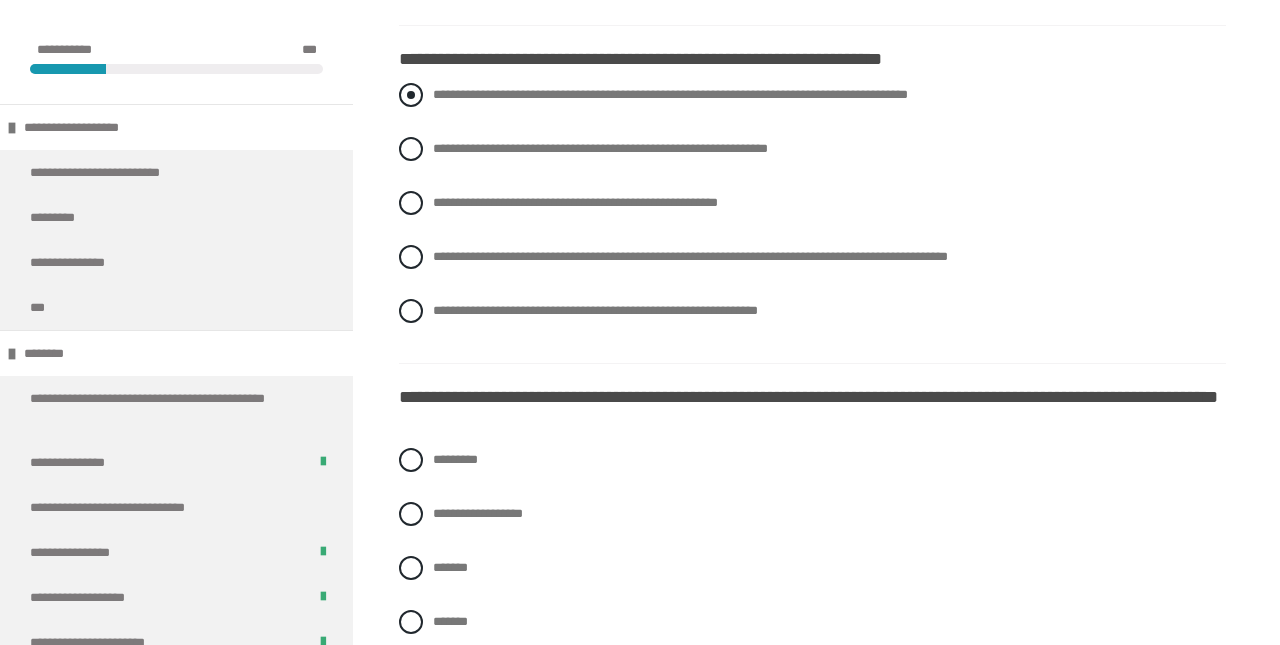 click at bounding box center [411, 95] 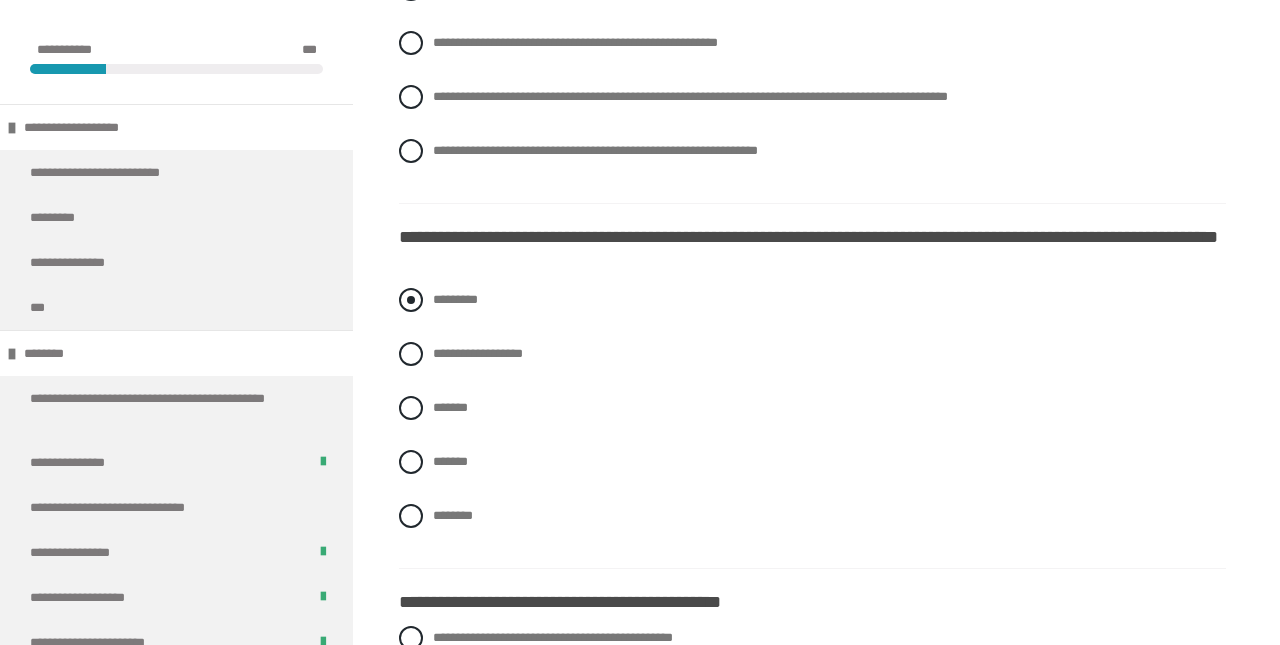 scroll, scrollTop: 1426, scrollLeft: 0, axis: vertical 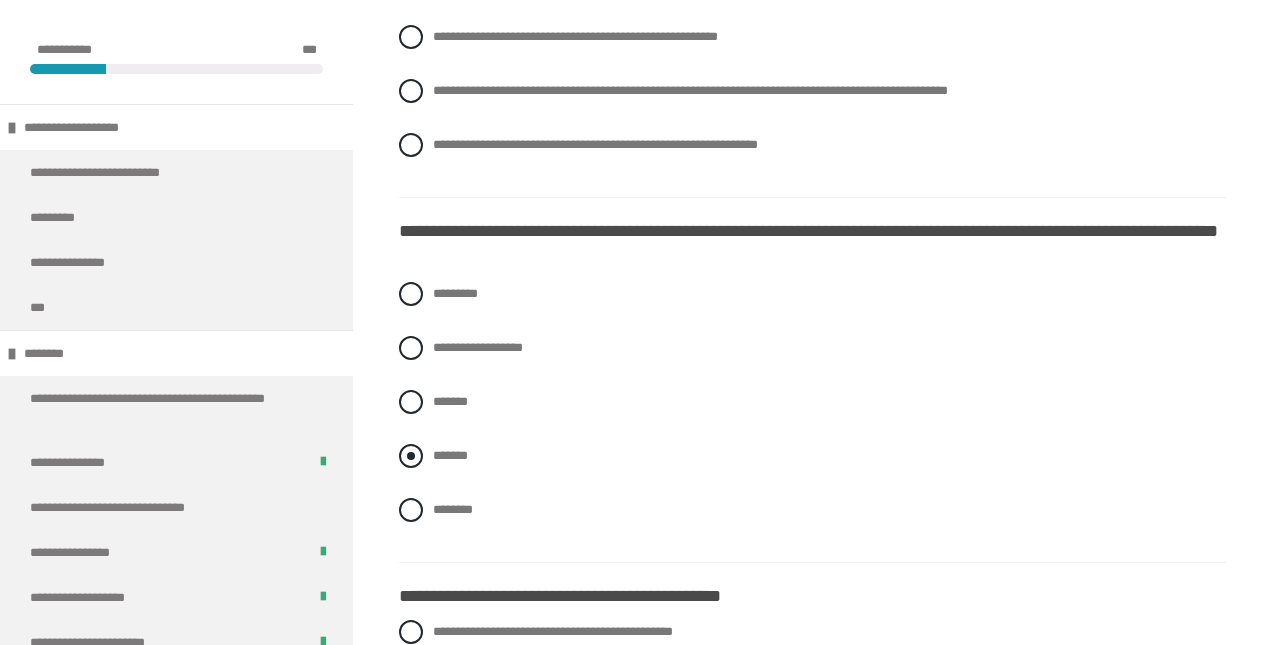 click at bounding box center [411, 456] 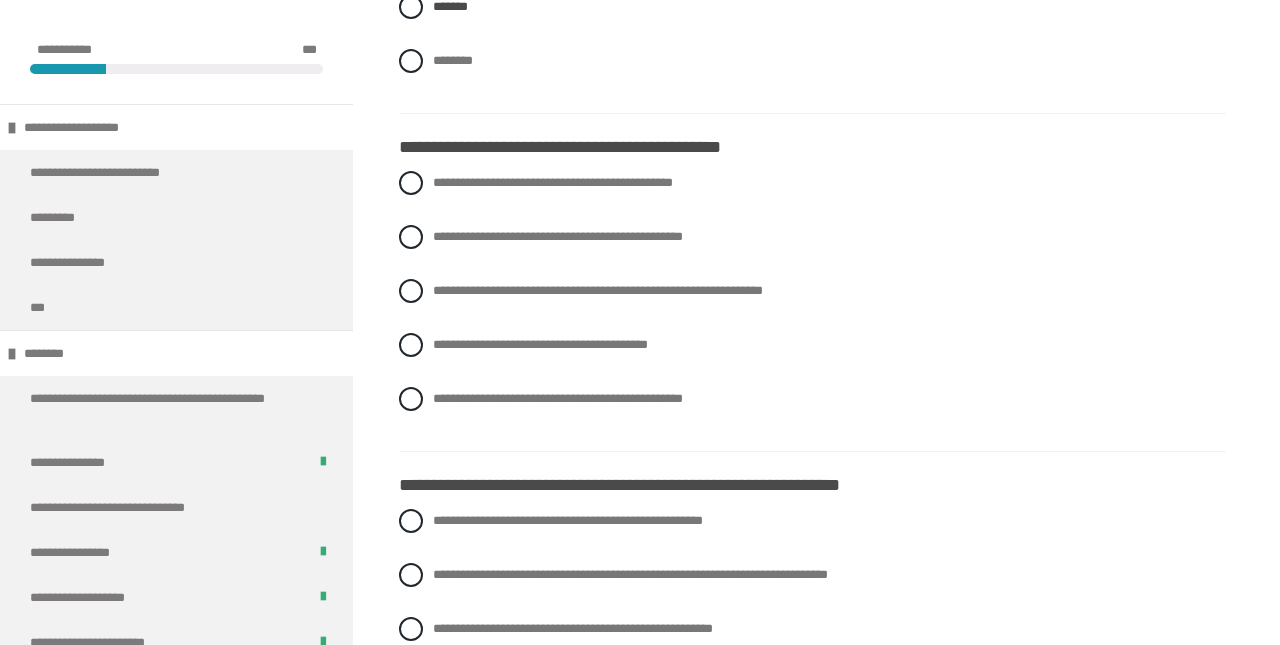 scroll, scrollTop: 1876, scrollLeft: 0, axis: vertical 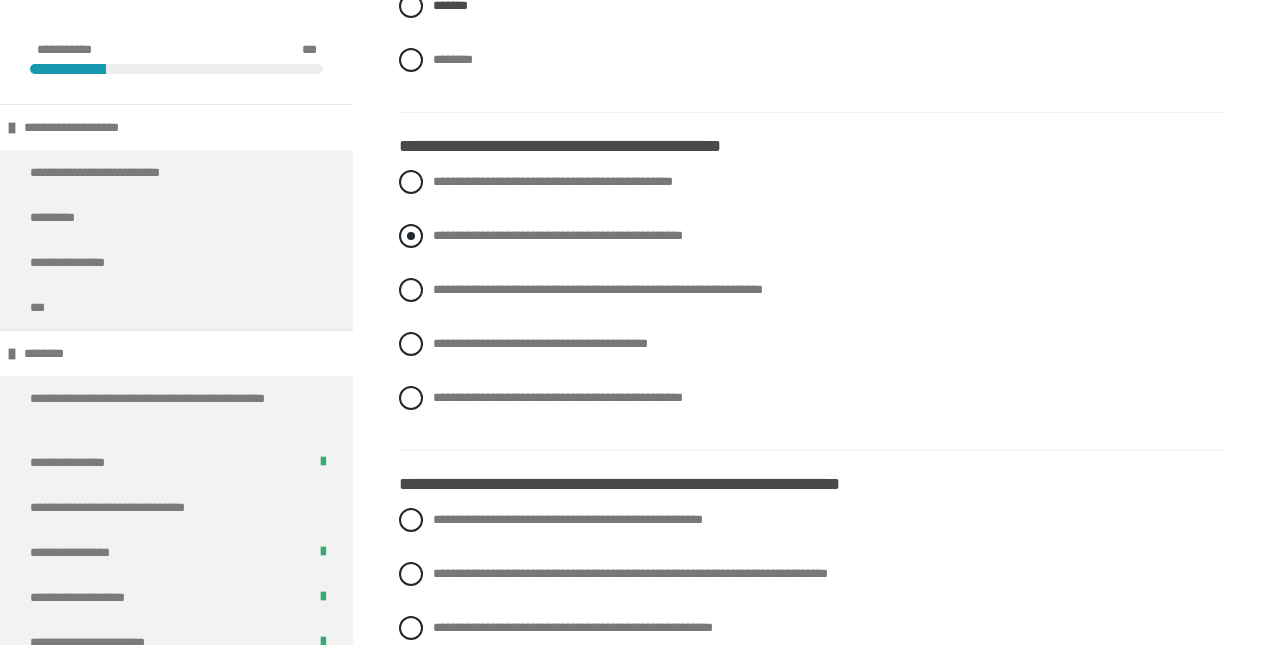 click at bounding box center (411, 236) 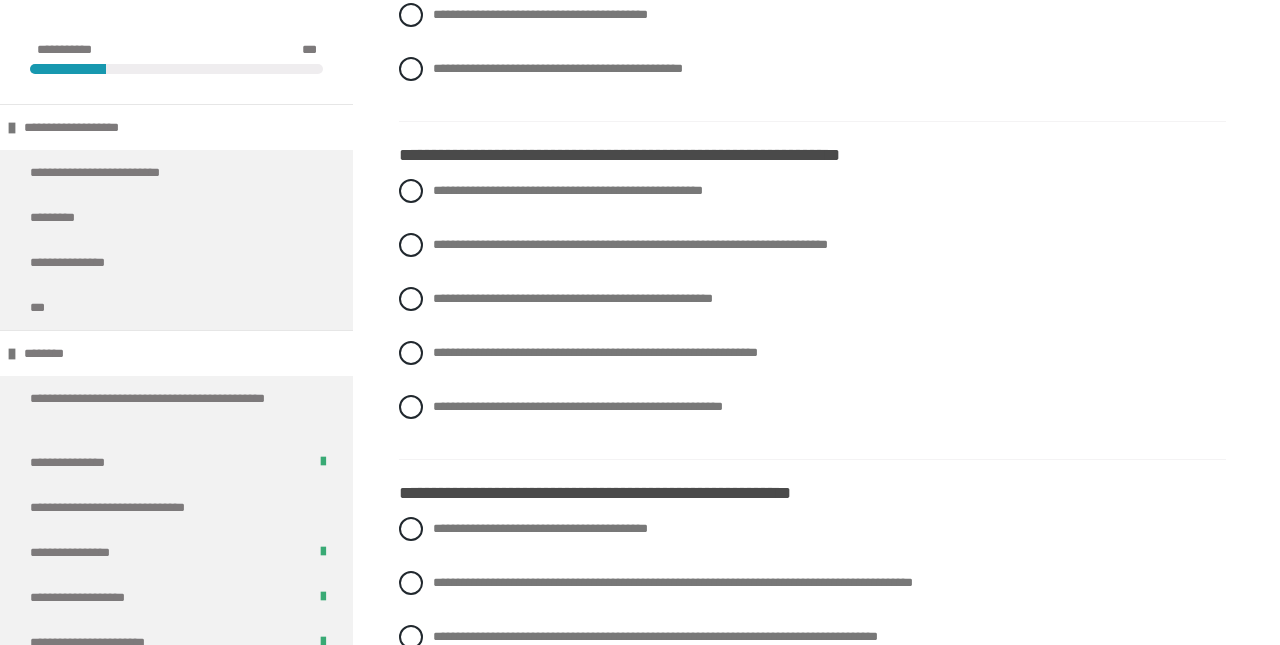 scroll, scrollTop: 2206, scrollLeft: 0, axis: vertical 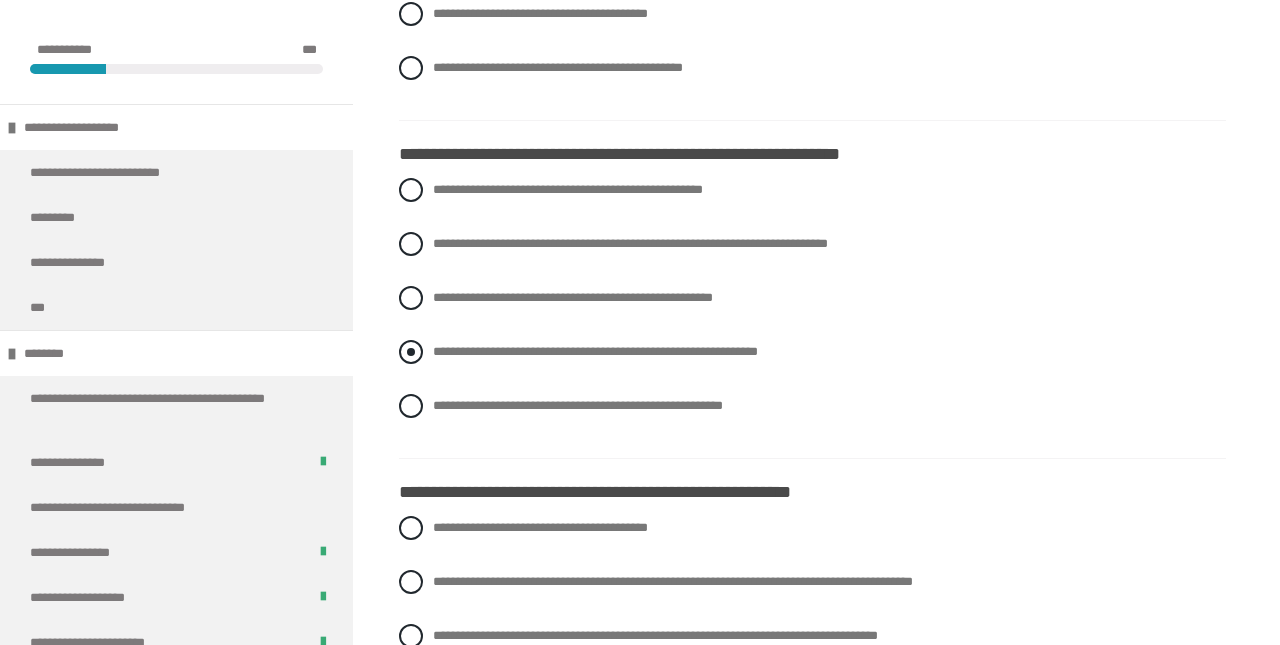 click at bounding box center (411, 352) 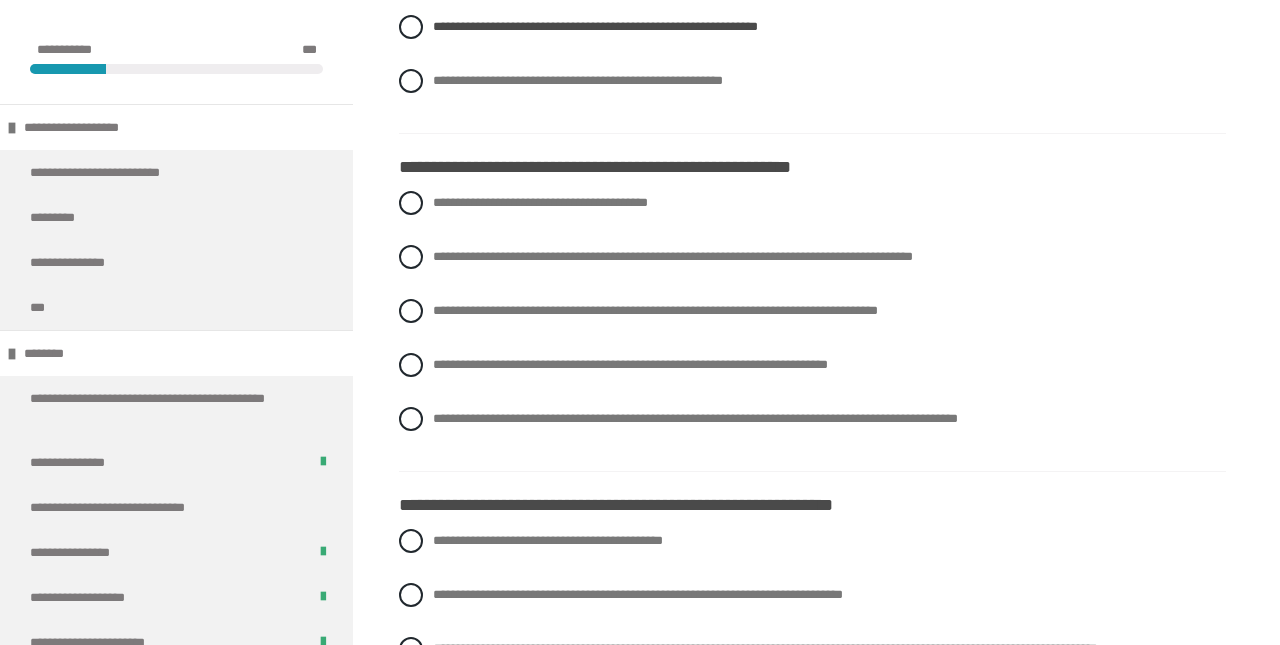 scroll, scrollTop: 2560, scrollLeft: 0, axis: vertical 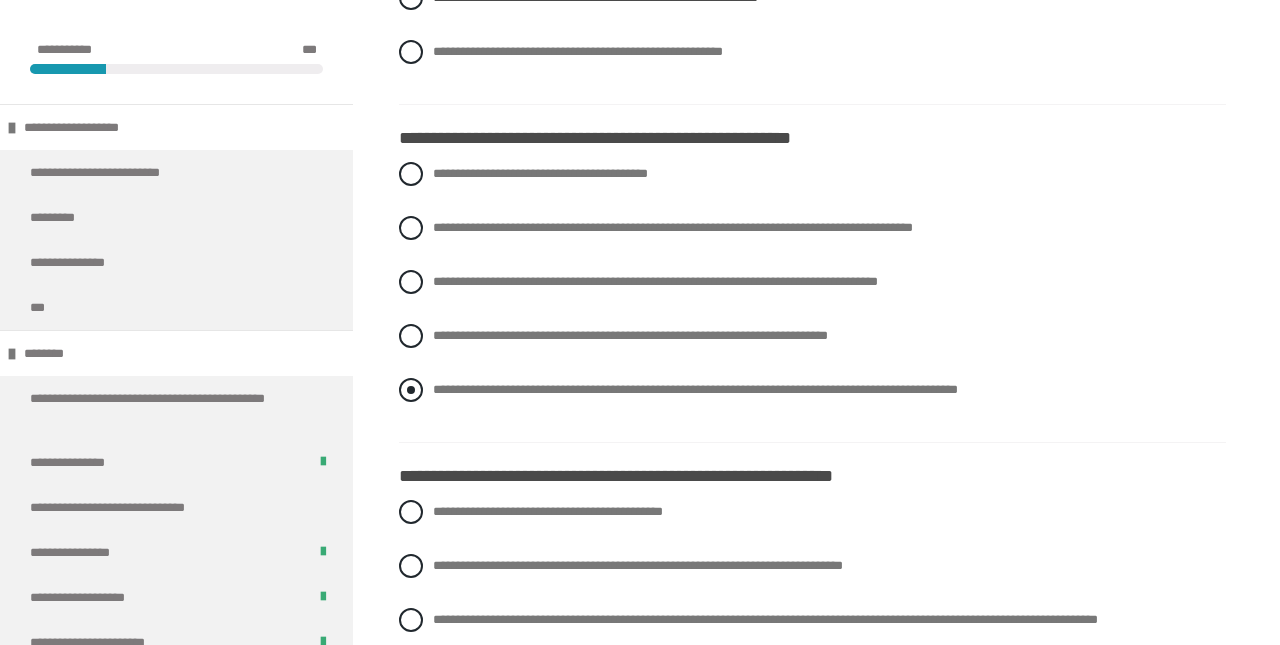 click at bounding box center (411, 390) 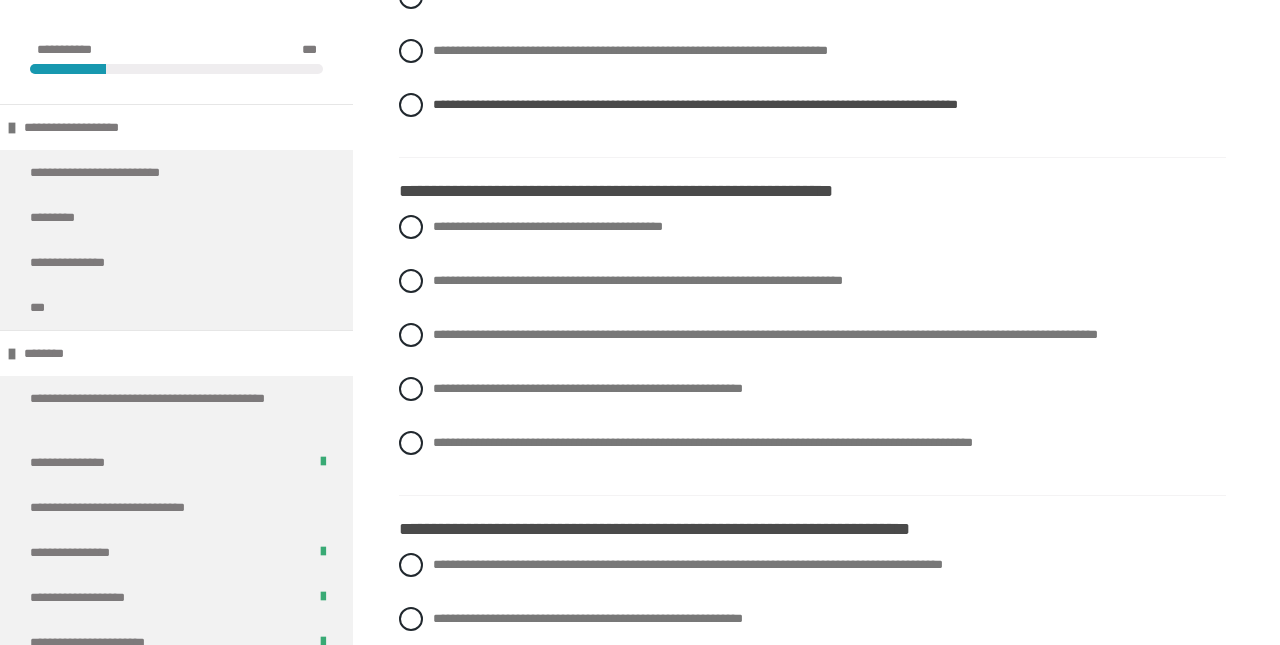 scroll, scrollTop: 2847, scrollLeft: 0, axis: vertical 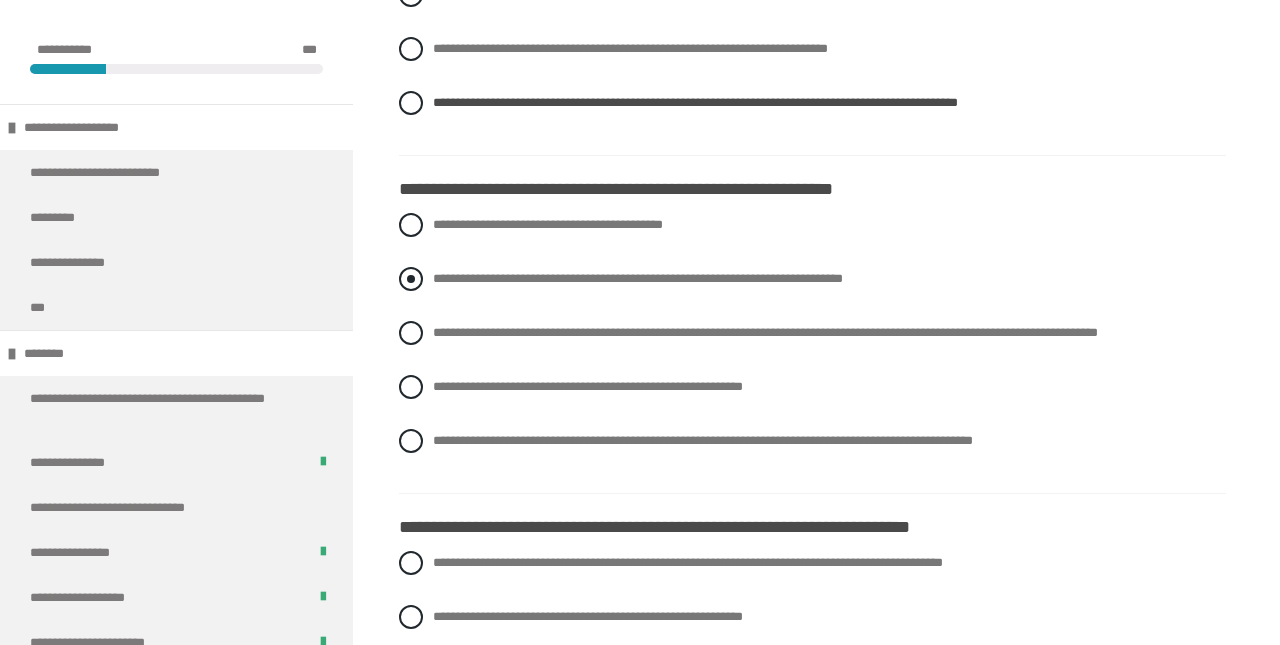 click at bounding box center [411, 279] 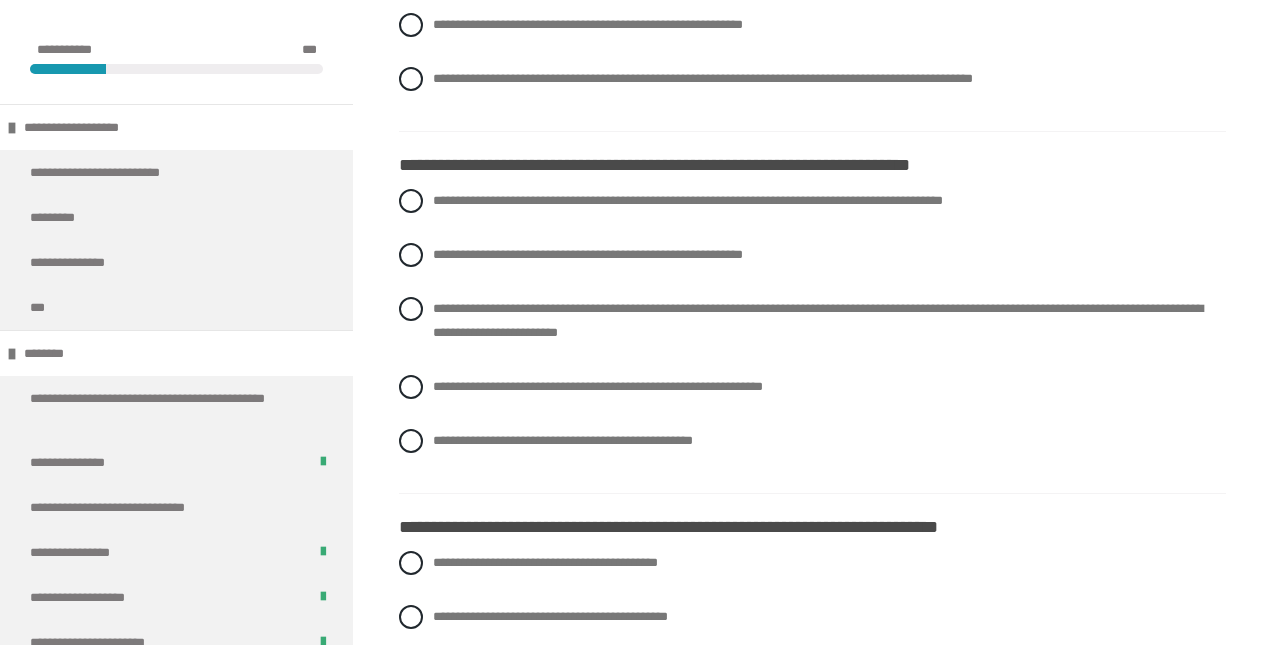 scroll, scrollTop: 3216, scrollLeft: 0, axis: vertical 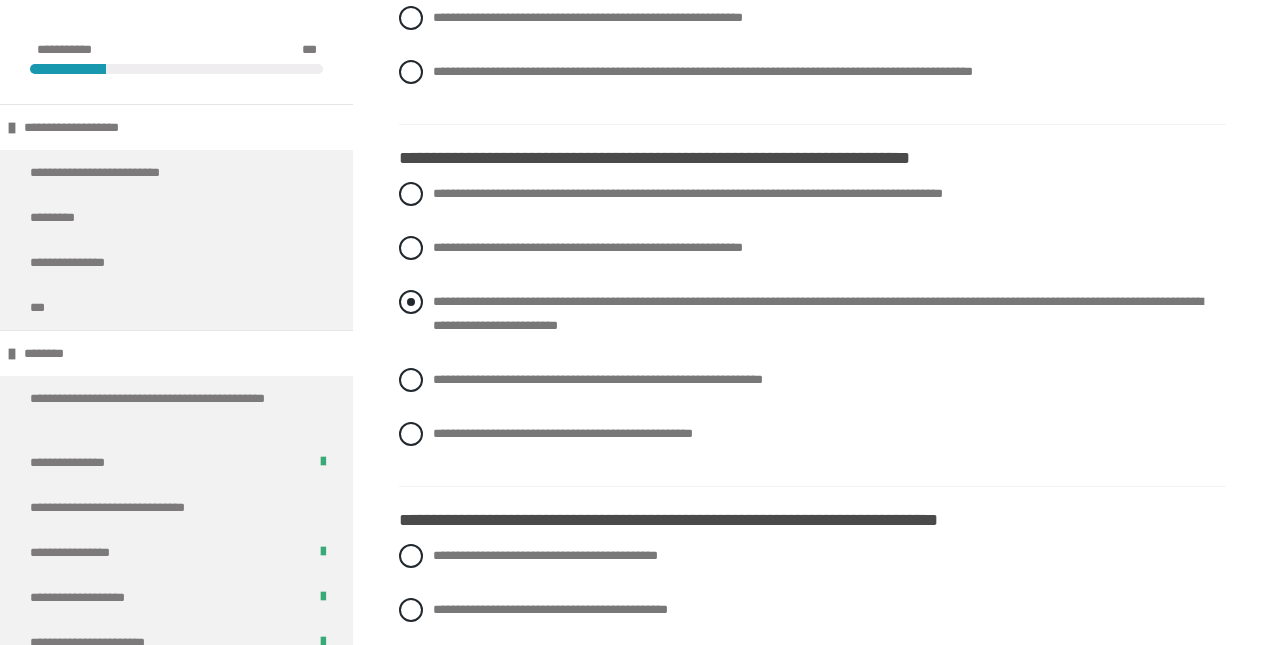 click at bounding box center [411, 302] 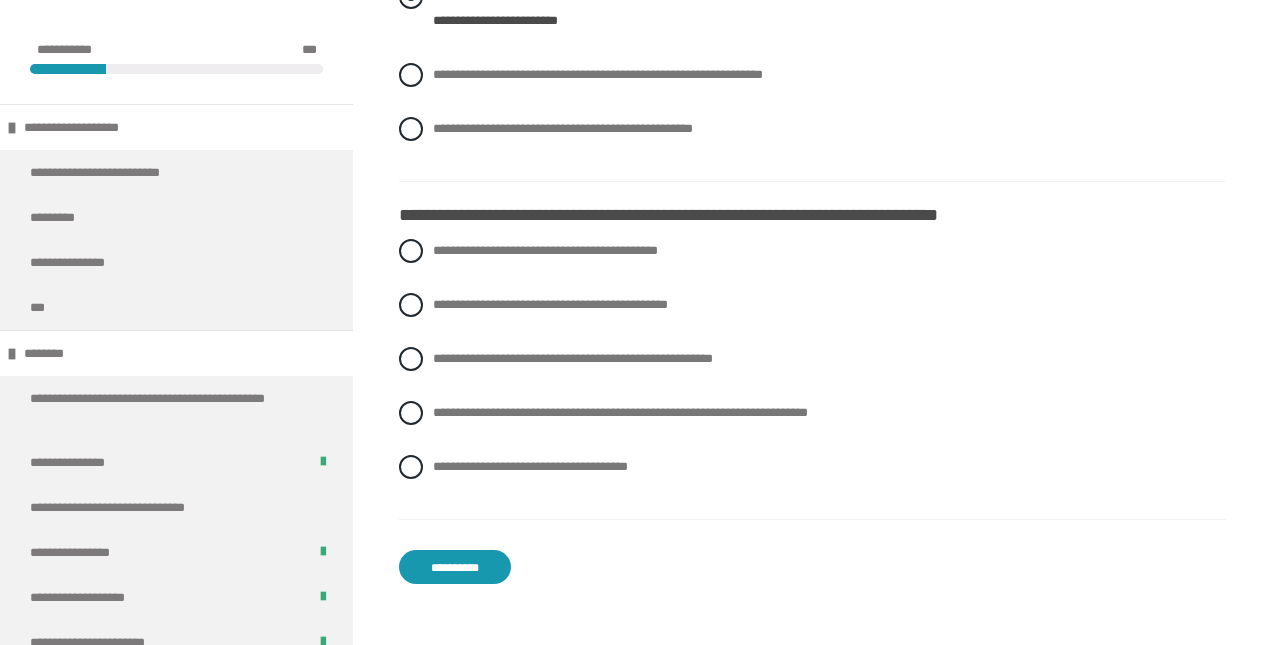 scroll, scrollTop: 3527, scrollLeft: 0, axis: vertical 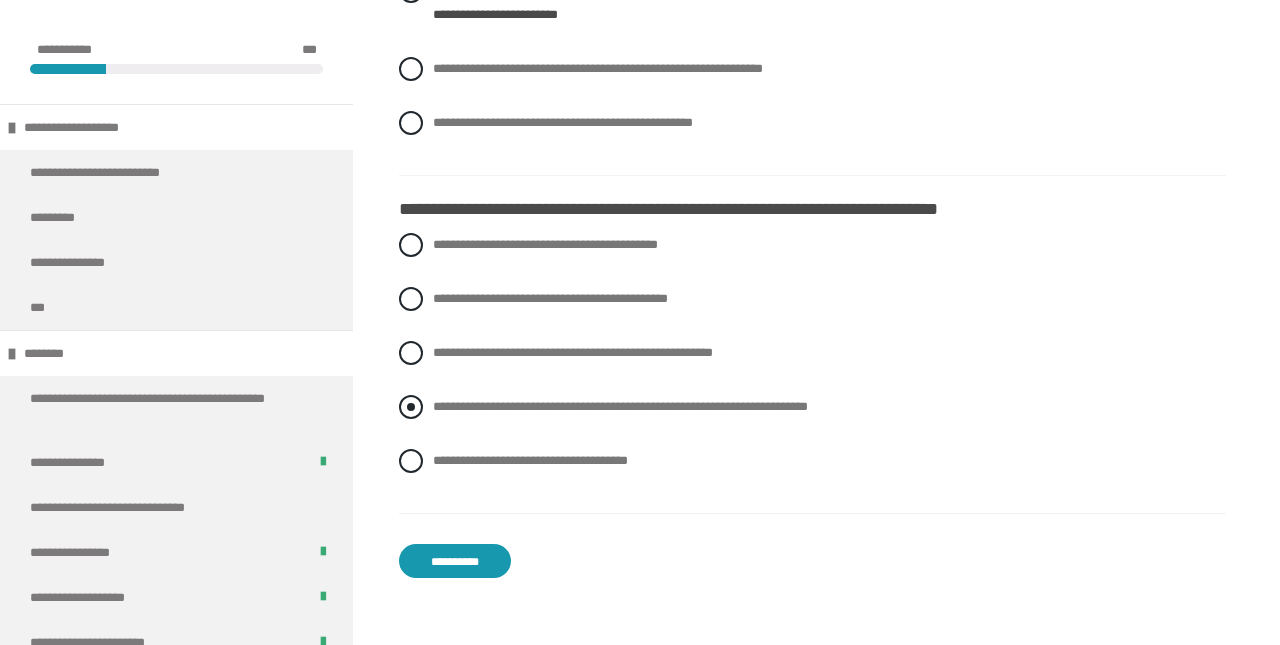click at bounding box center (411, 407) 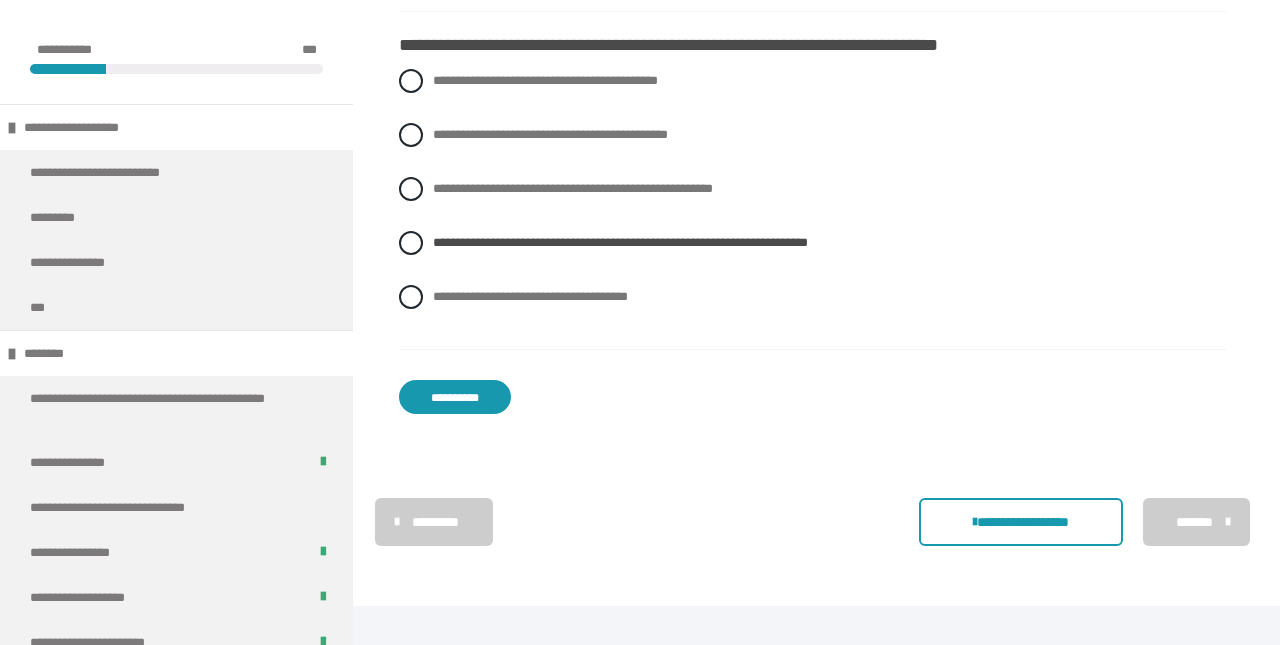 scroll, scrollTop: 3695, scrollLeft: 0, axis: vertical 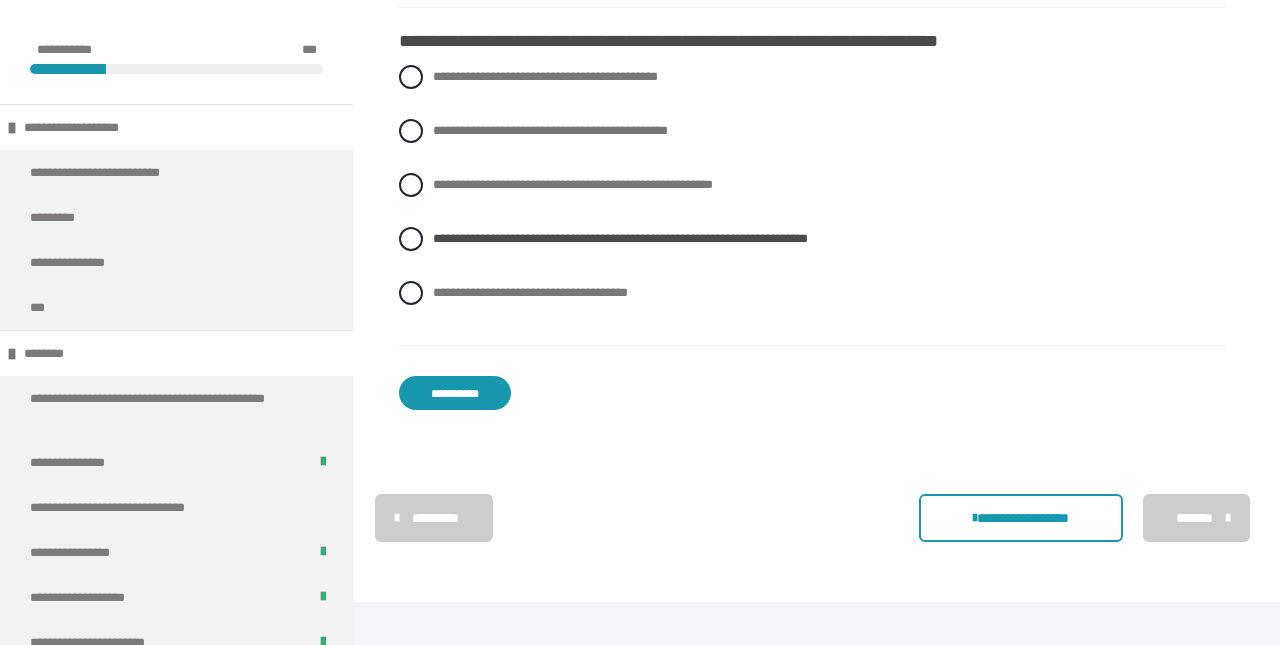 click on "**********" at bounding box center (455, 393) 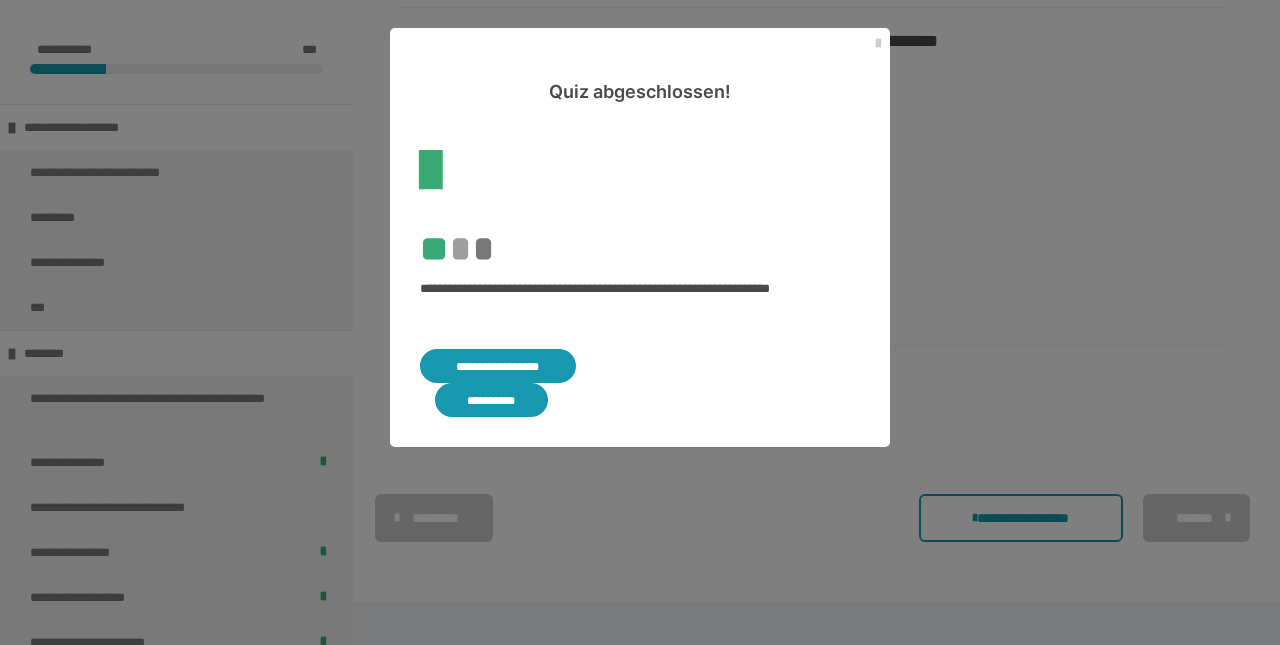 scroll, scrollTop: 508, scrollLeft: 0, axis: vertical 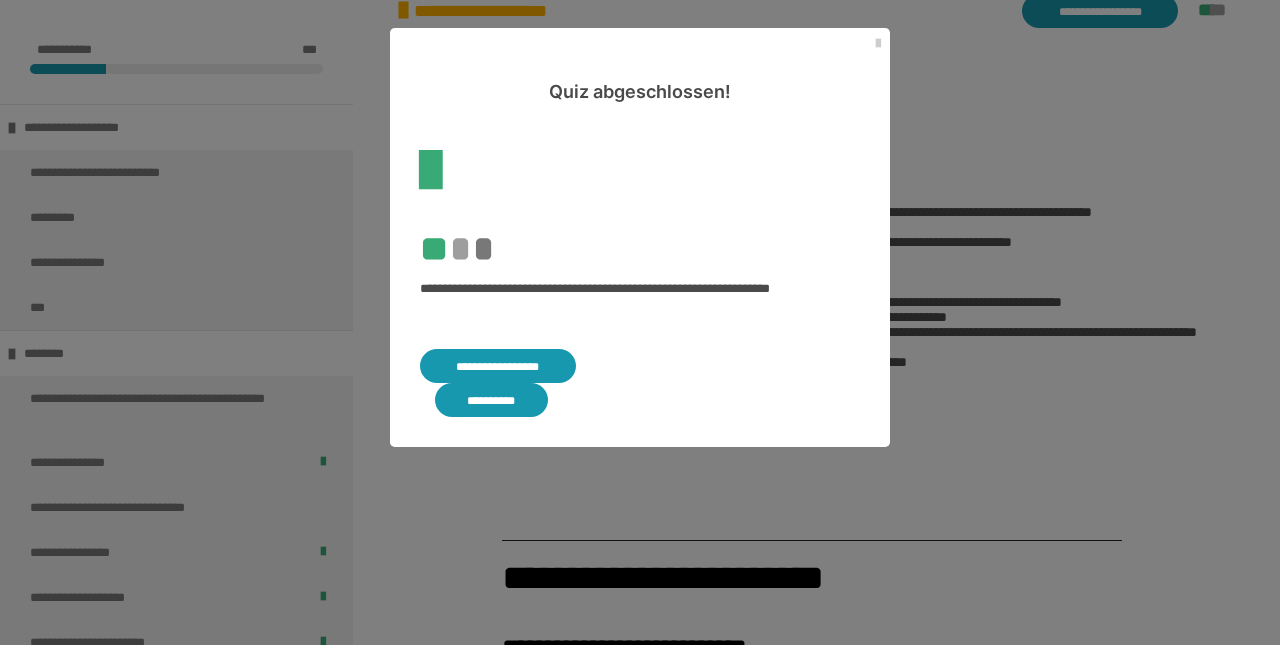 click on "**********" at bounding box center (498, 366) 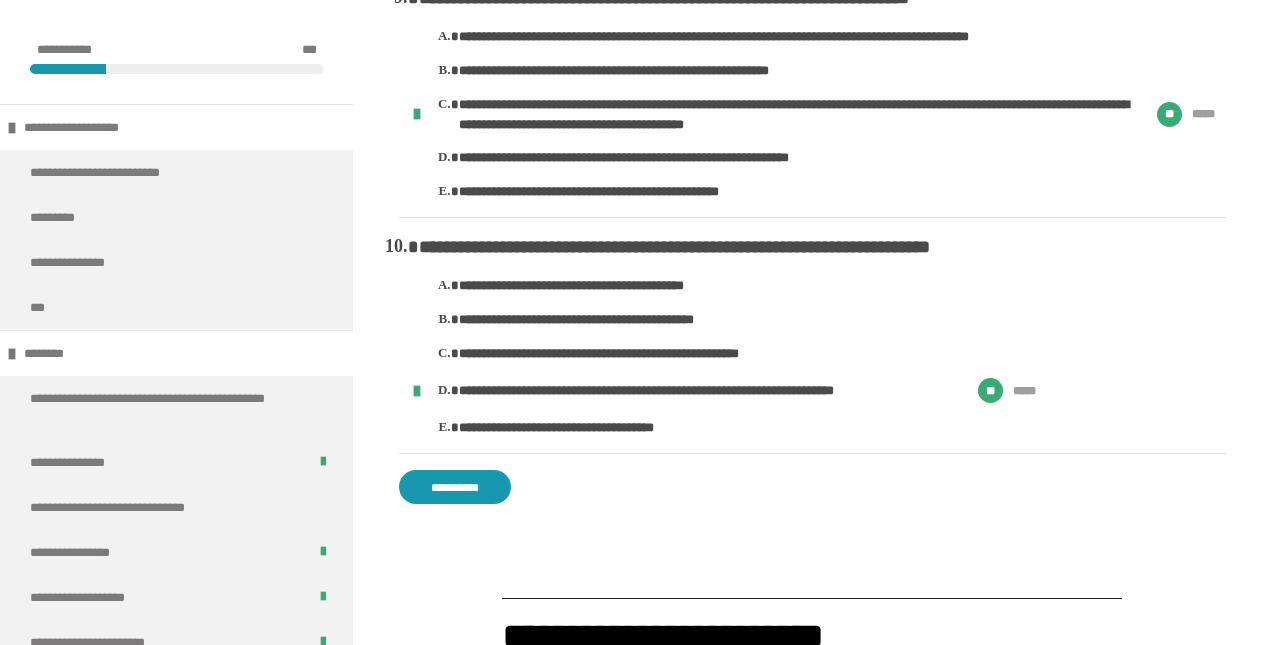 scroll, scrollTop: 2552, scrollLeft: 0, axis: vertical 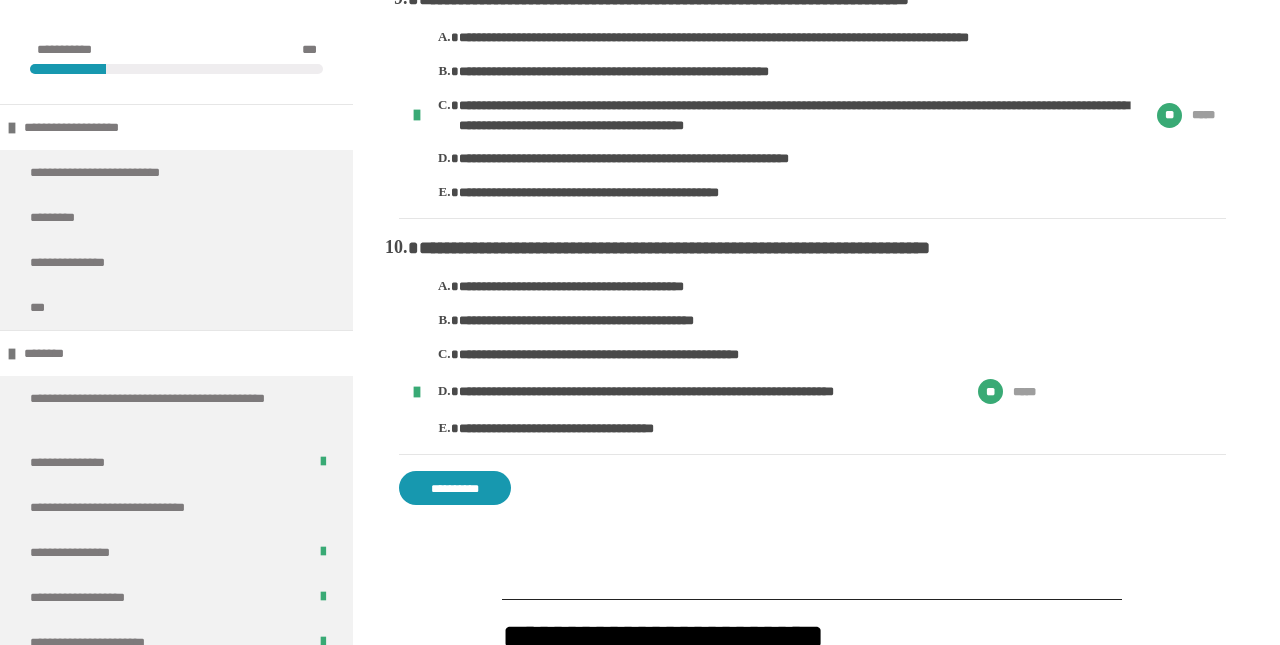 click on "**********" at bounding box center [455, 488] 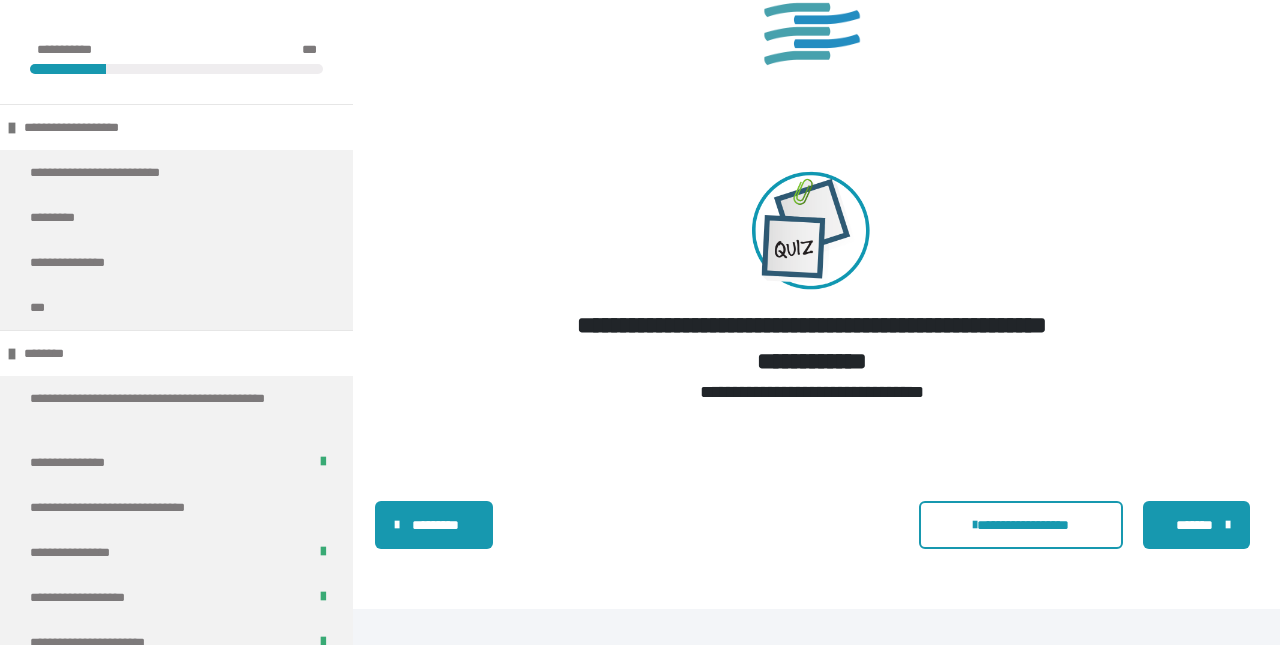 scroll, scrollTop: 3375, scrollLeft: 0, axis: vertical 